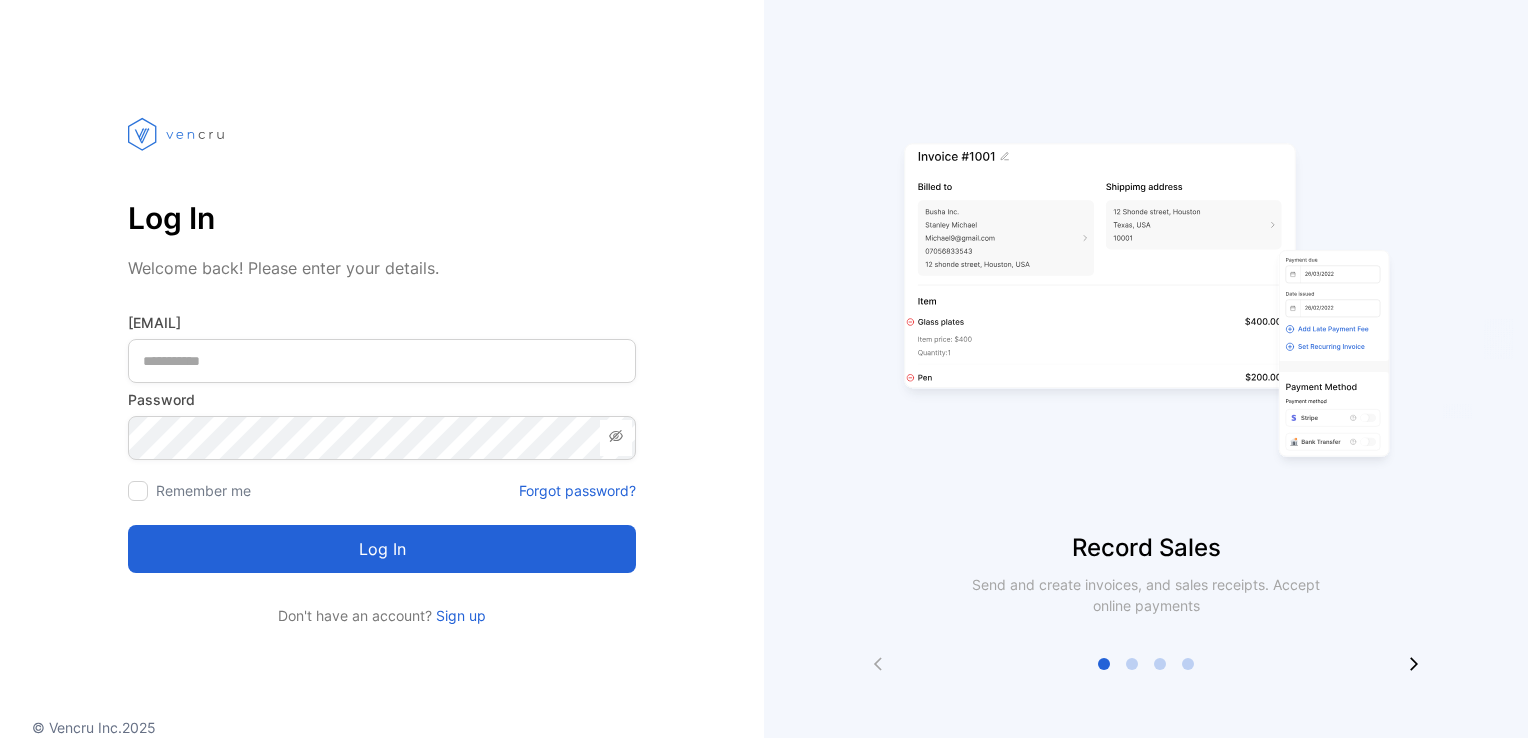 scroll, scrollTop: 0, scrollLeft: 0, axis: both 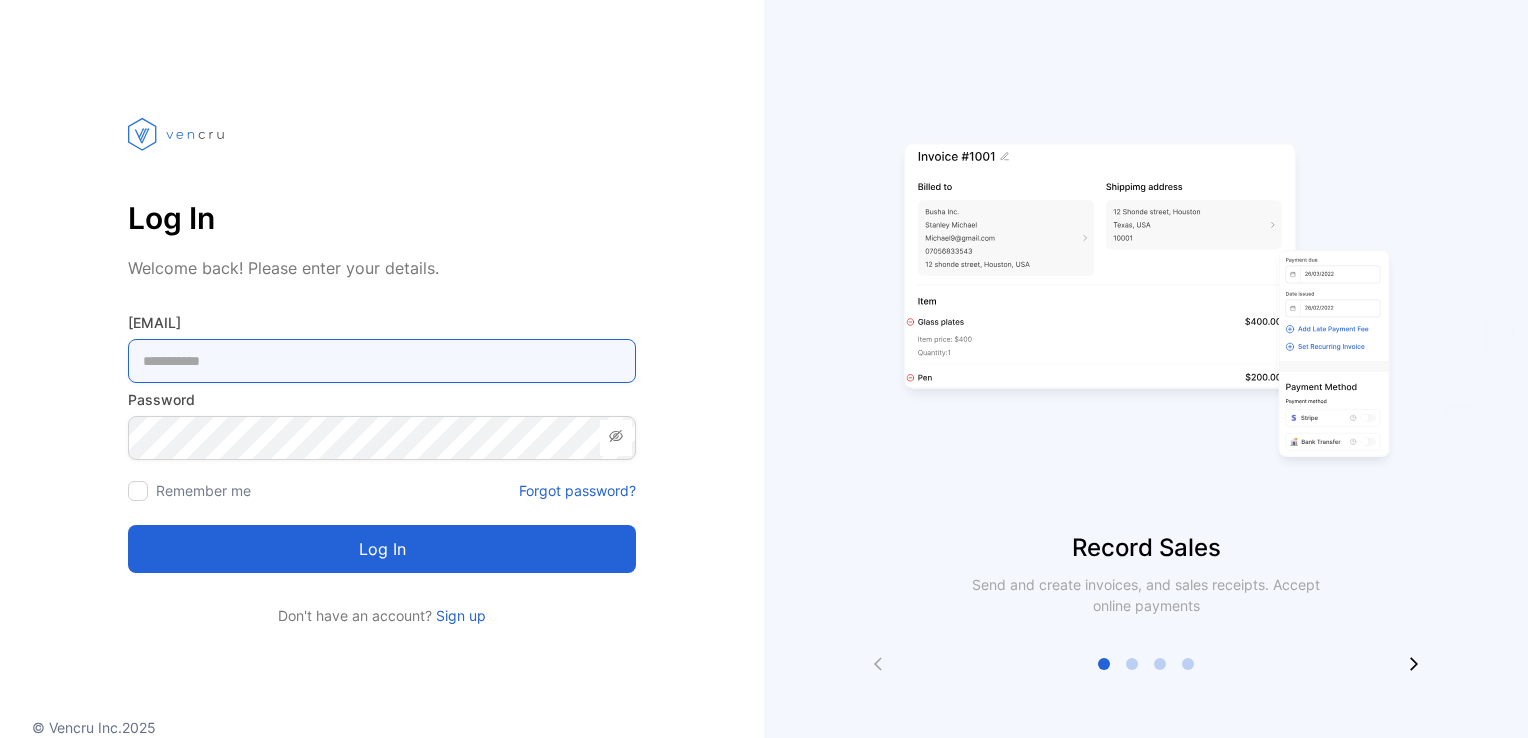 type on "**********" 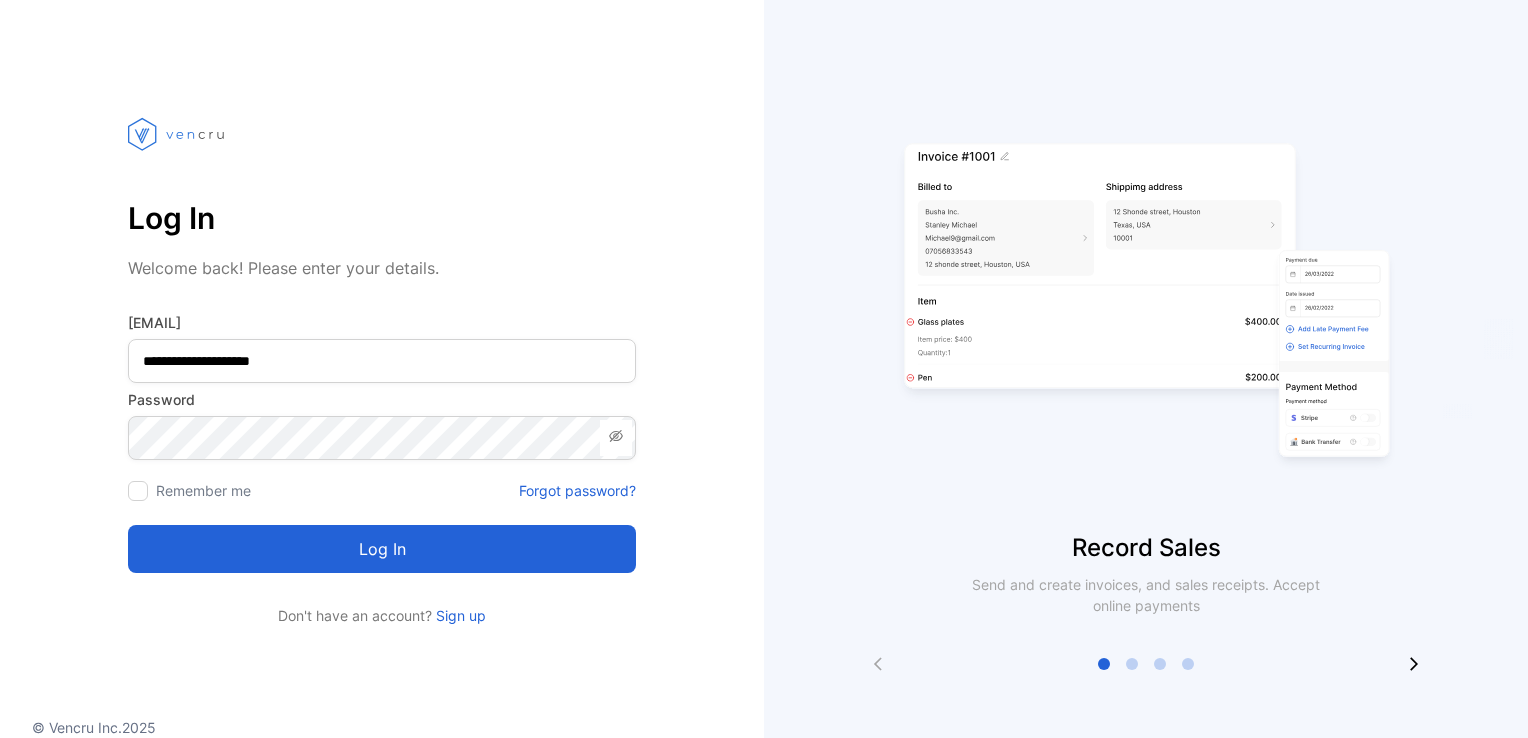 click on "Log in" at bounding box center (382, 549) 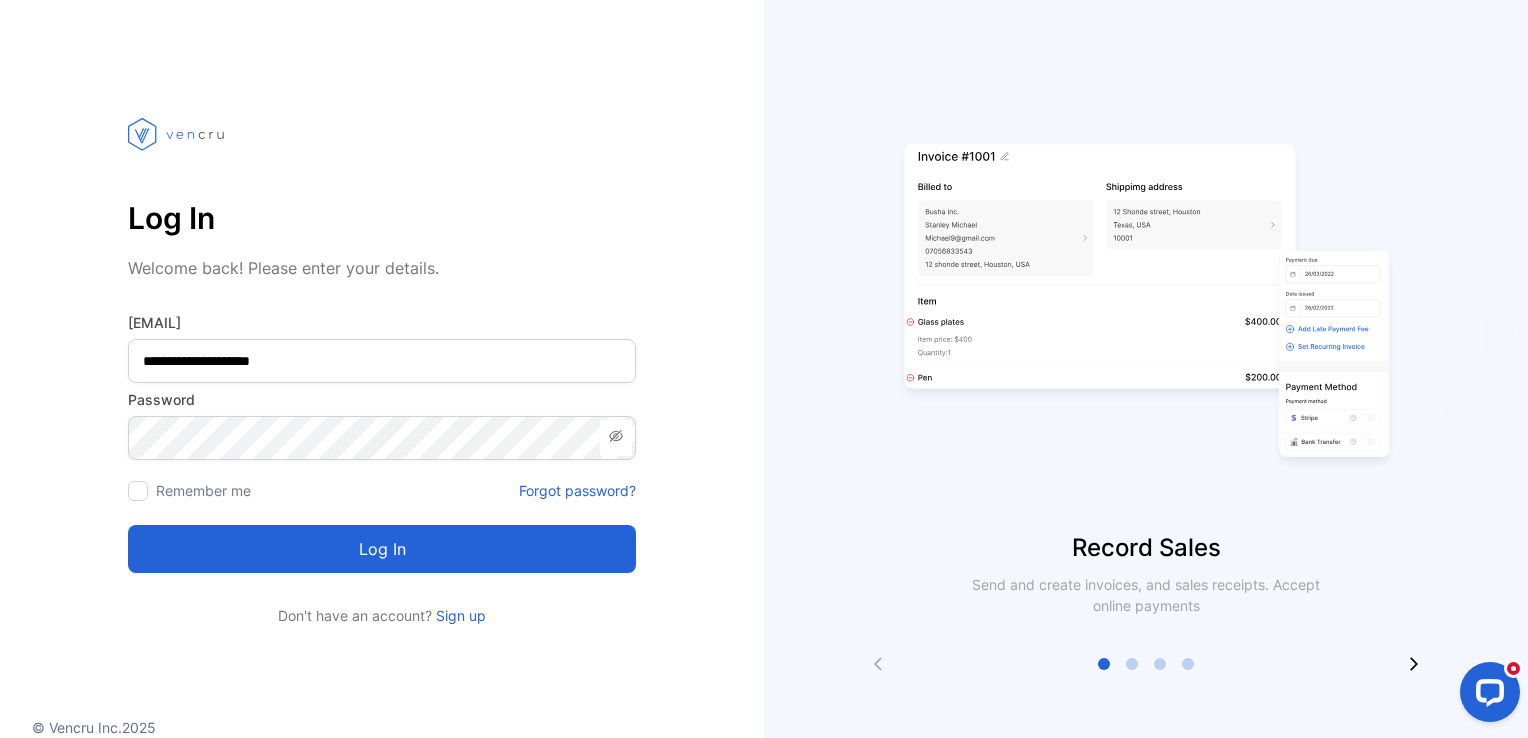 scroll, scrollTop: 0, scrollLeft: 0, axis: both 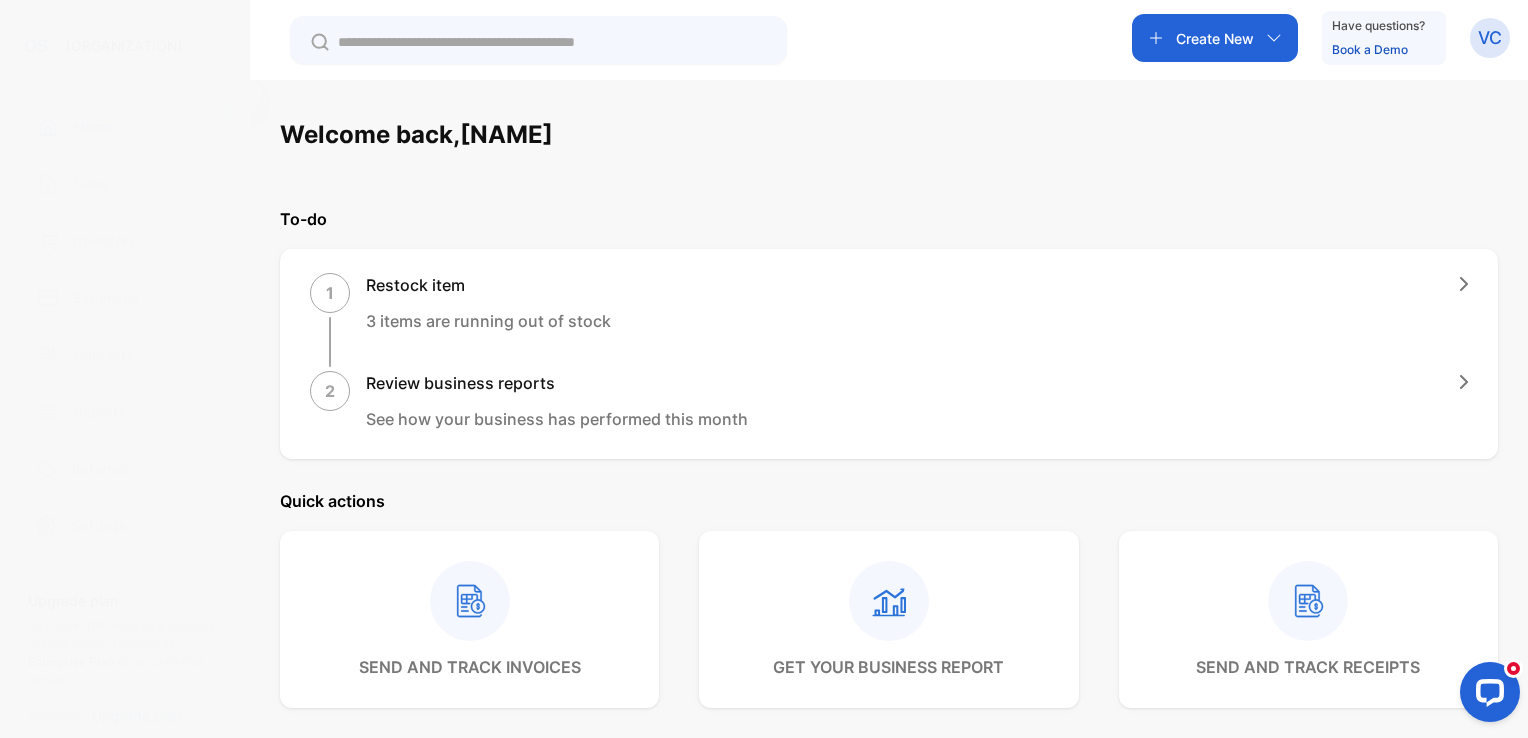 click on "Expenses" at bounding box center (106, 297) 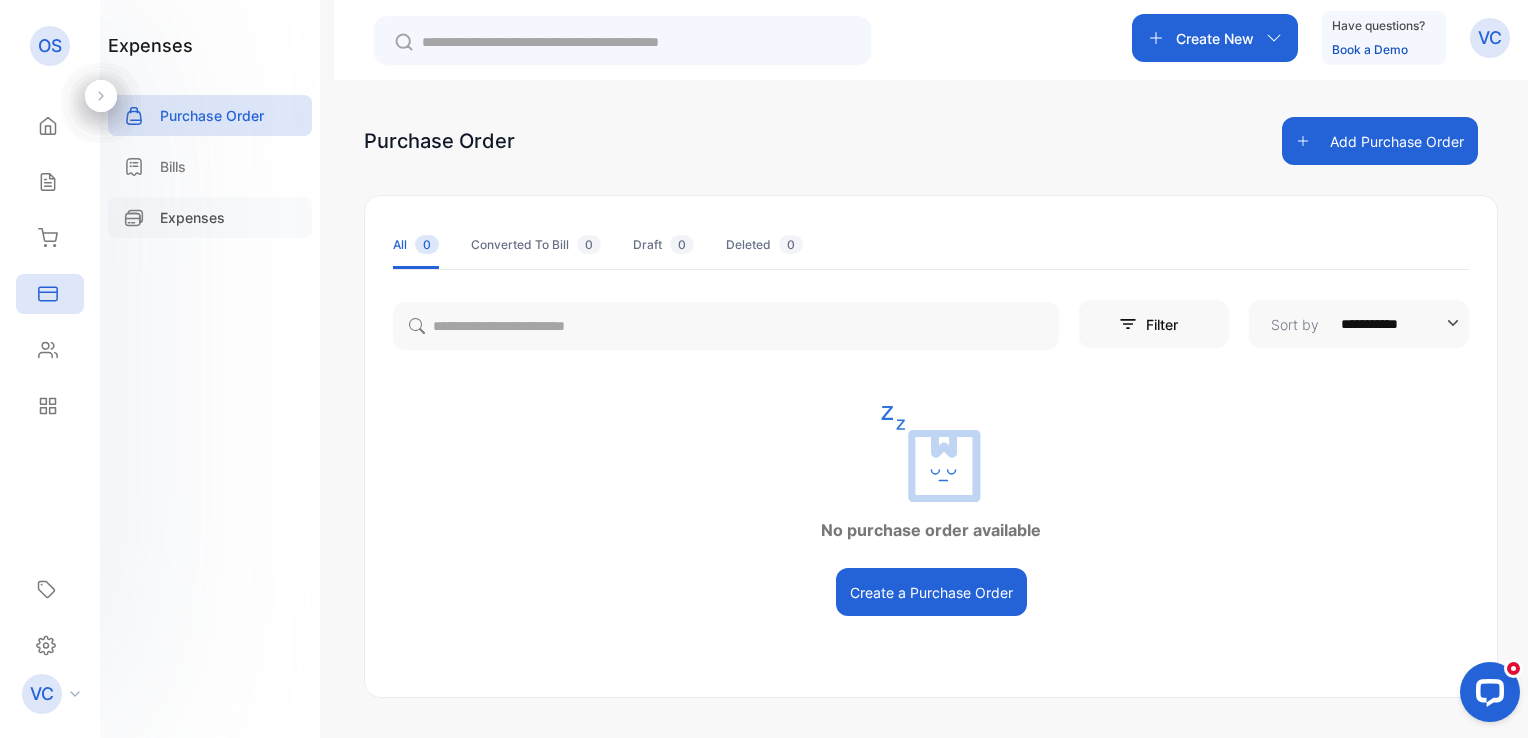 click on "Expenses" at bounding box center [192, 217] 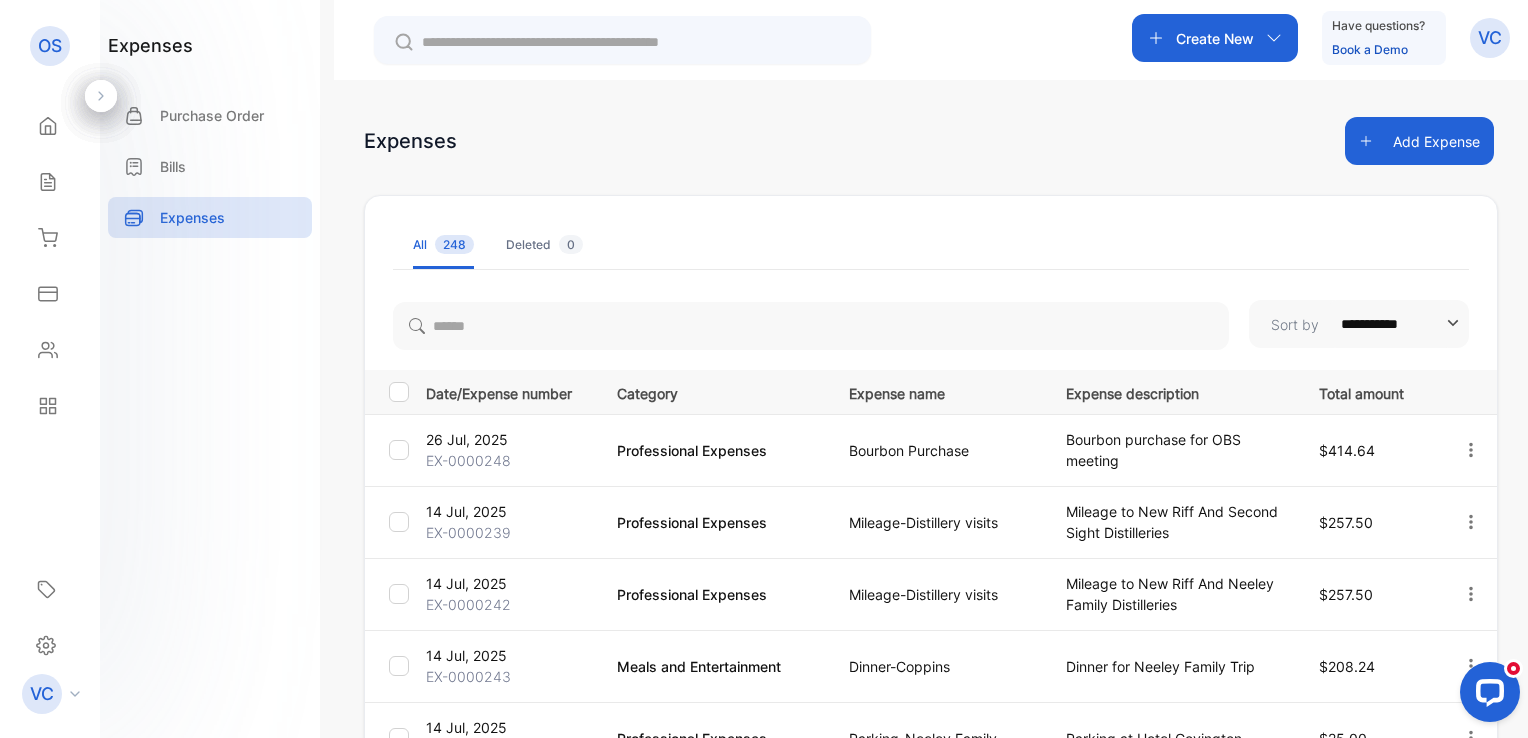 click on "Add Expense" at bounding box center [1419, 141] 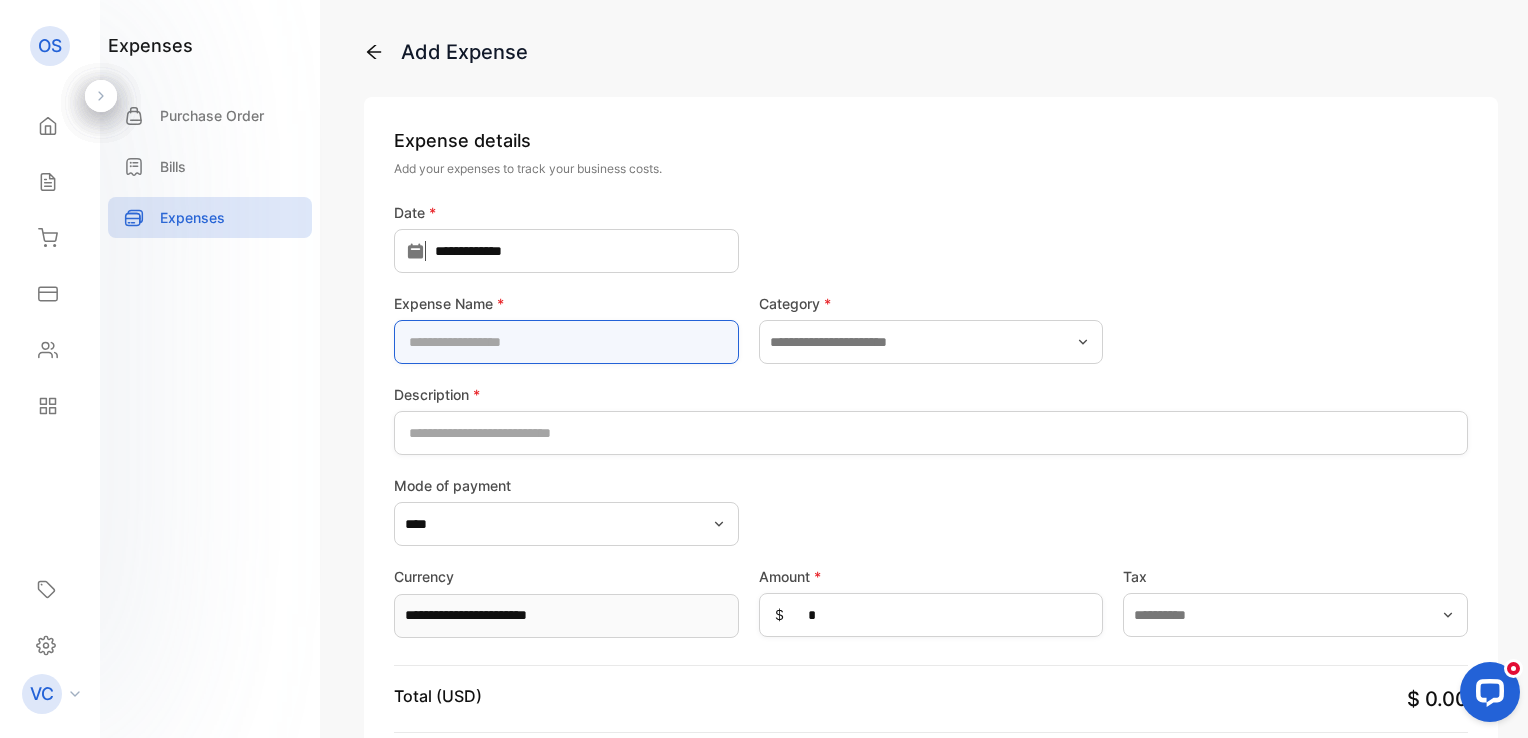 click at bounding box center [566, 342] 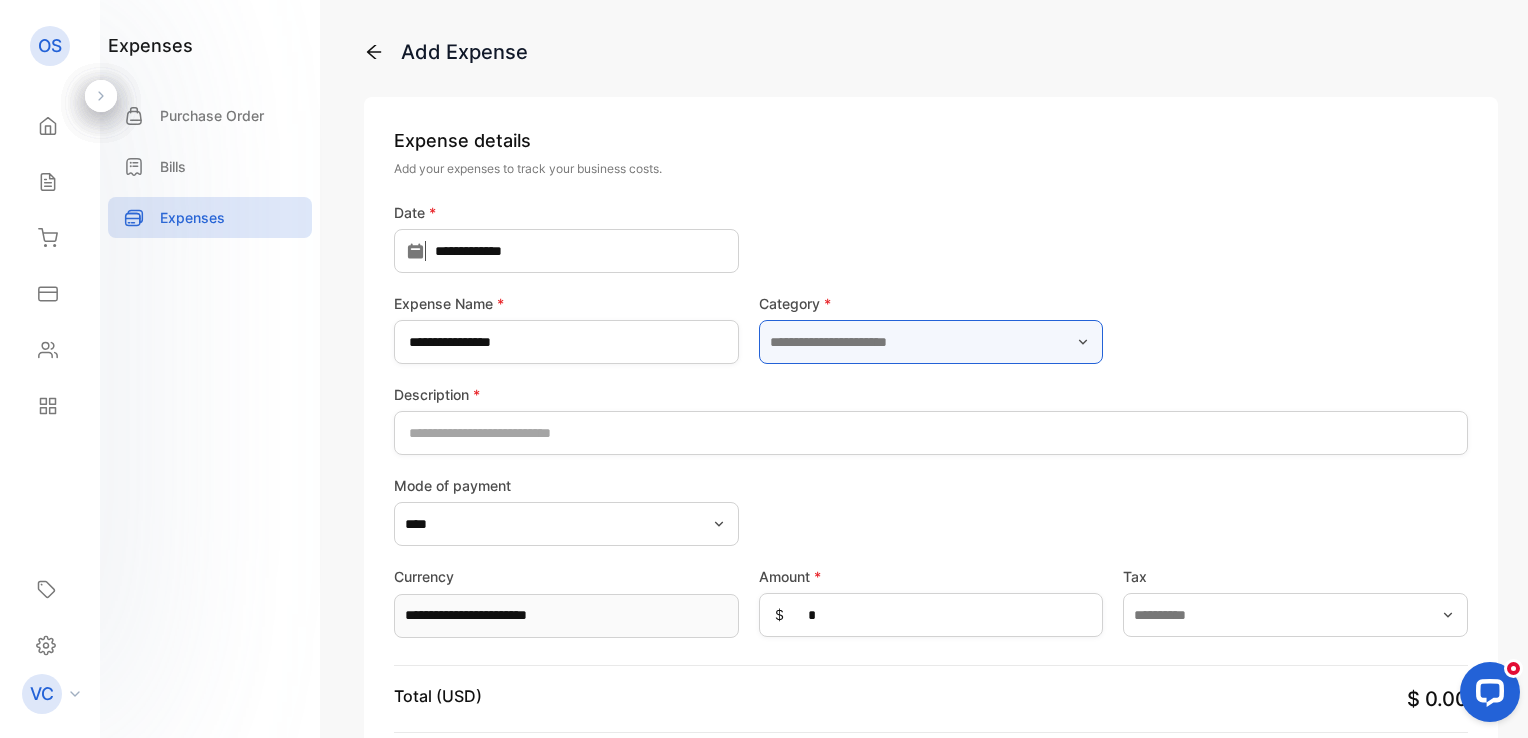 type on "**********" 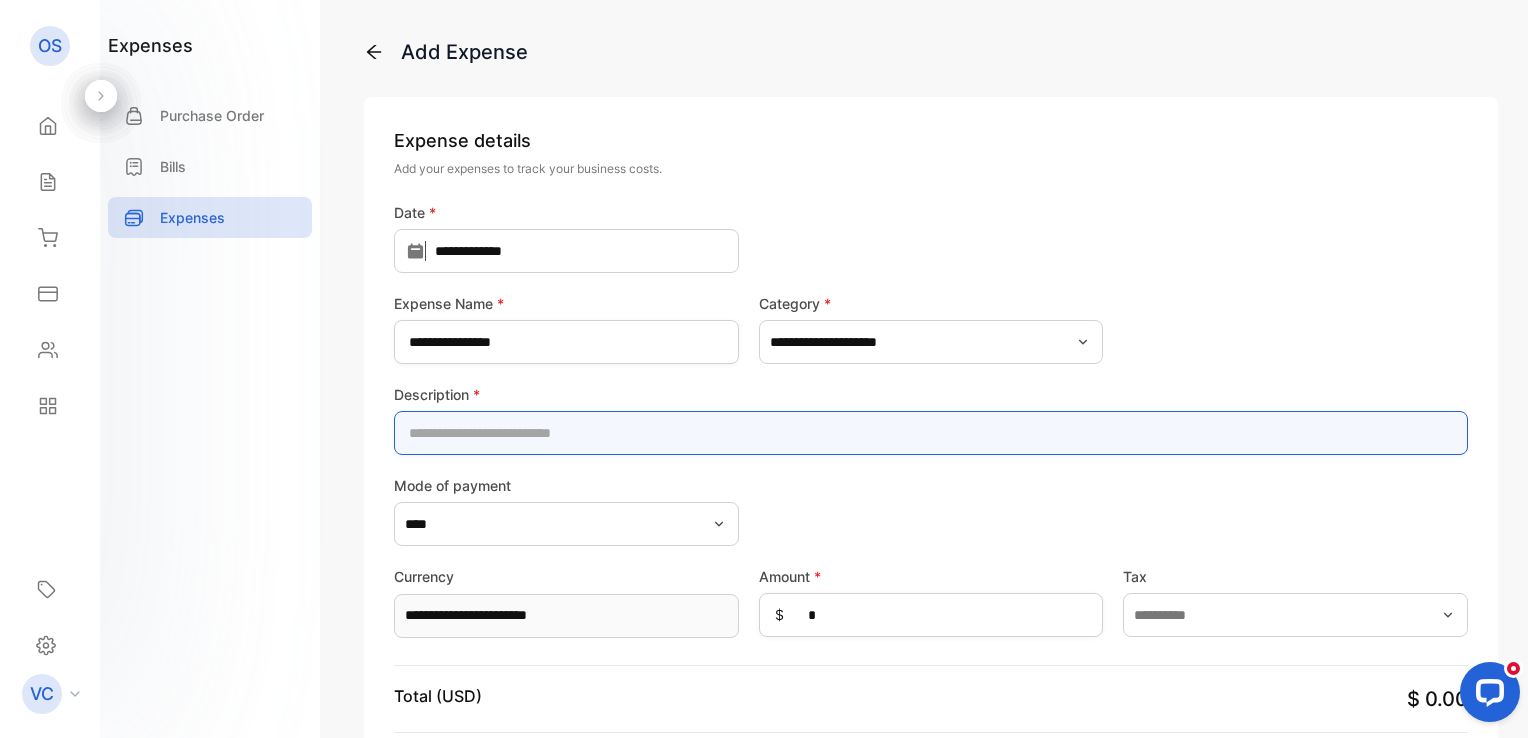 type on "**********" 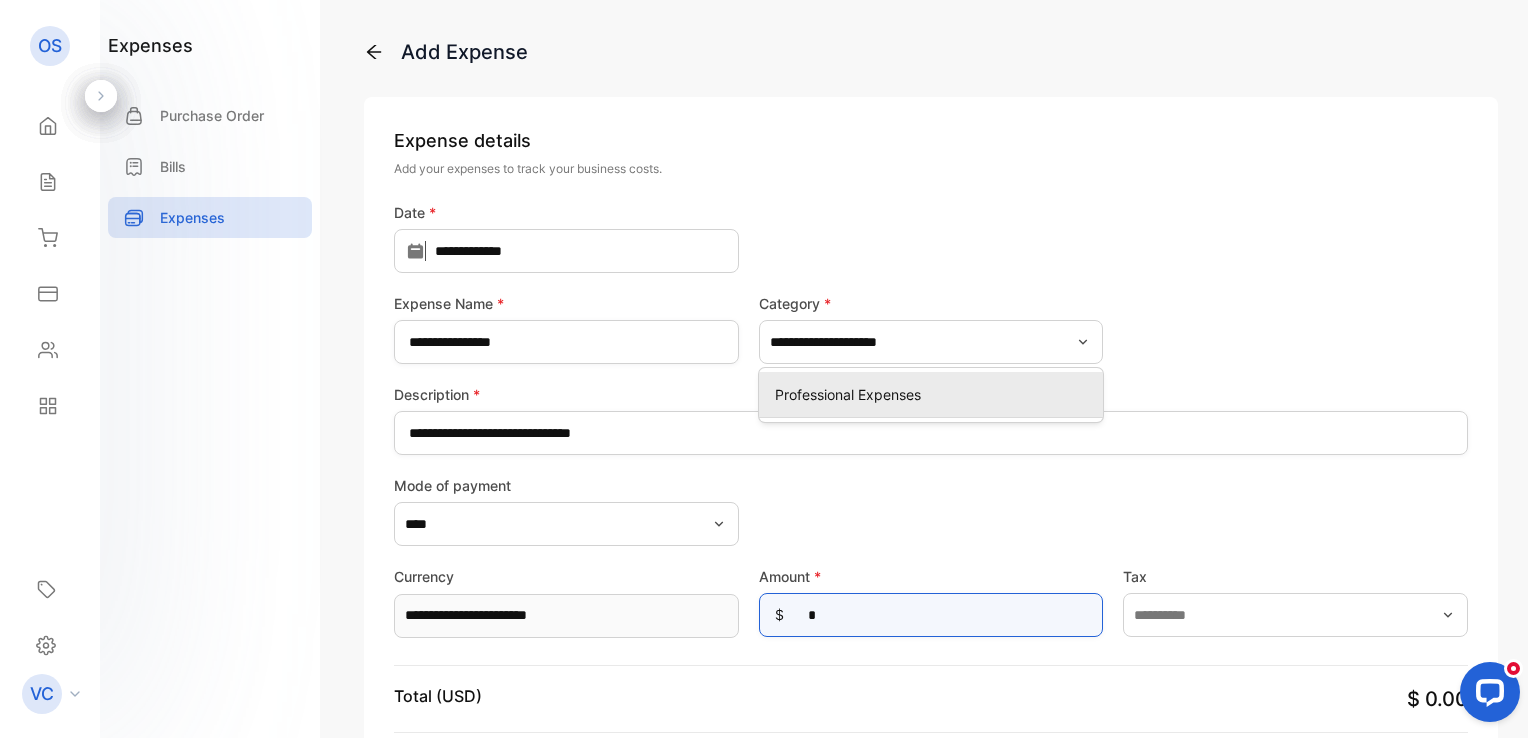 click on "*" at bounding box center (931, 615) 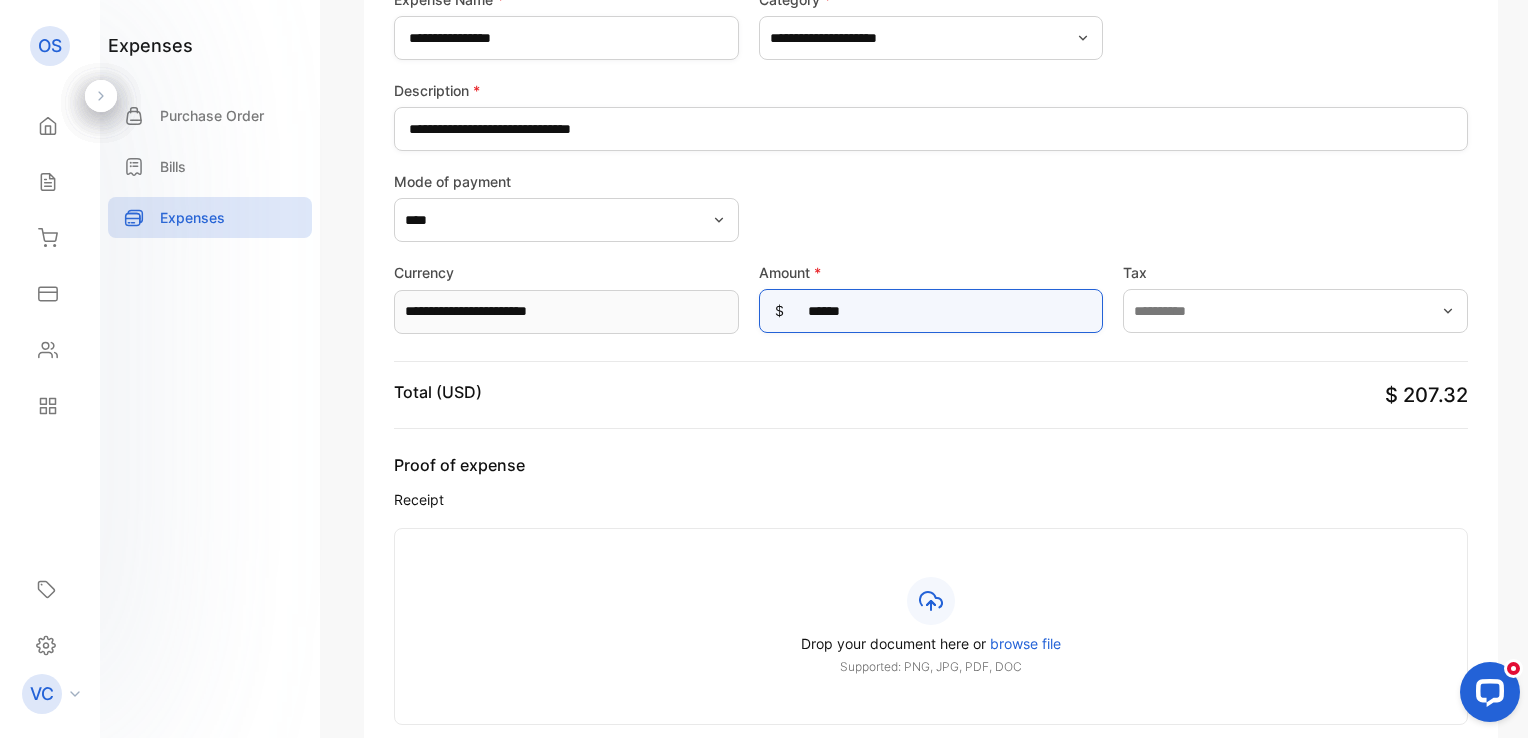 scroll, scrollTop: 400, scrollLeft: 0, axis: vertical 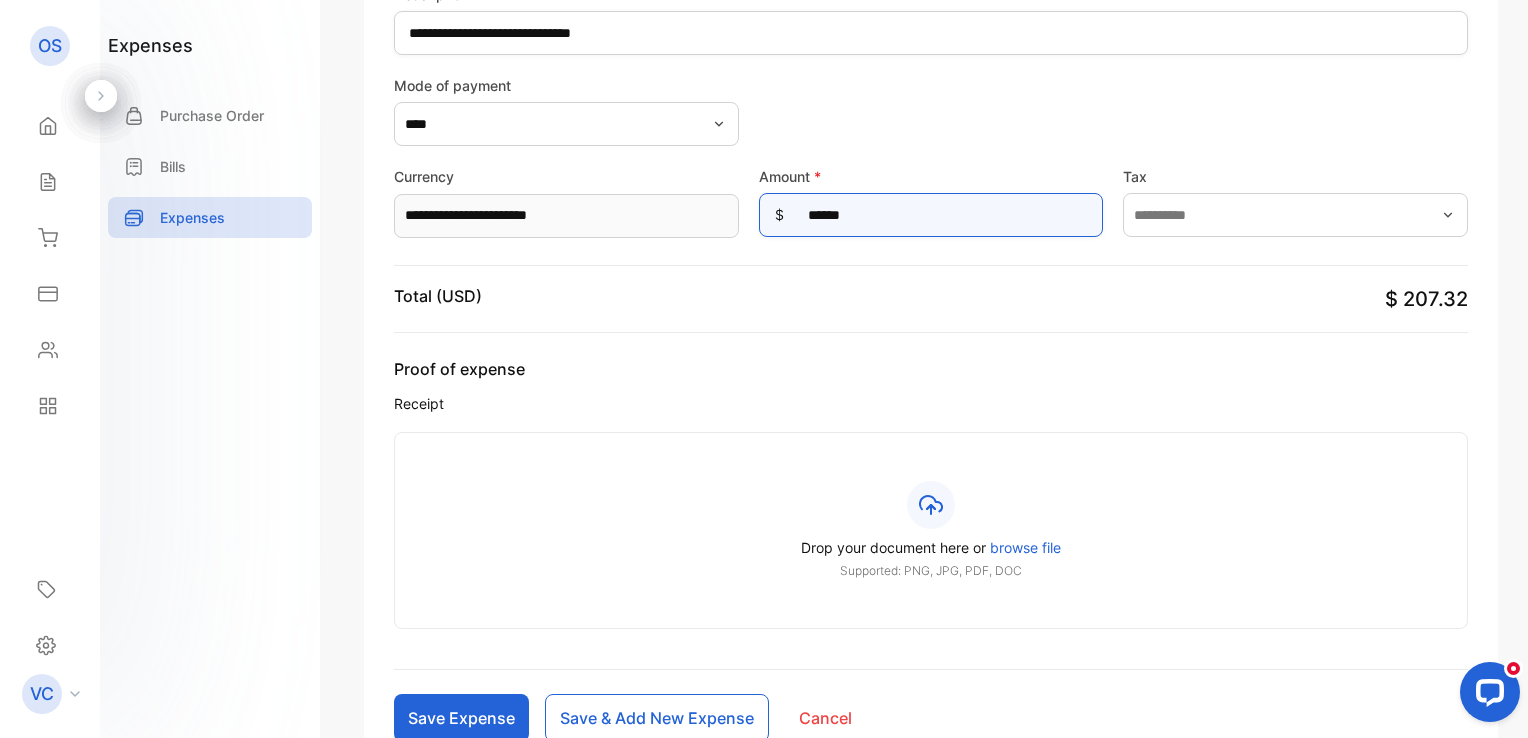 type on "******" 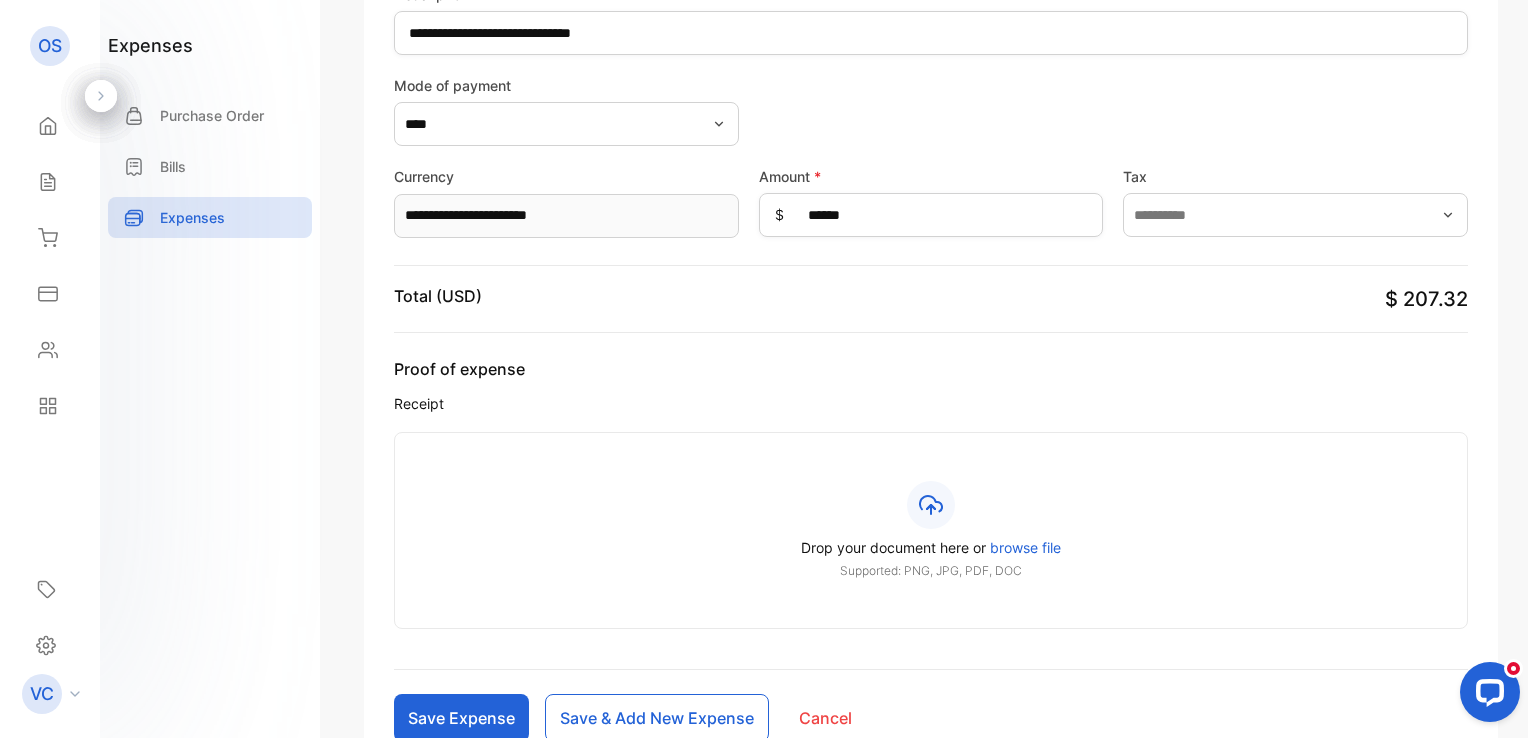 click on "Save Expense" at bounding box center (461, 718) 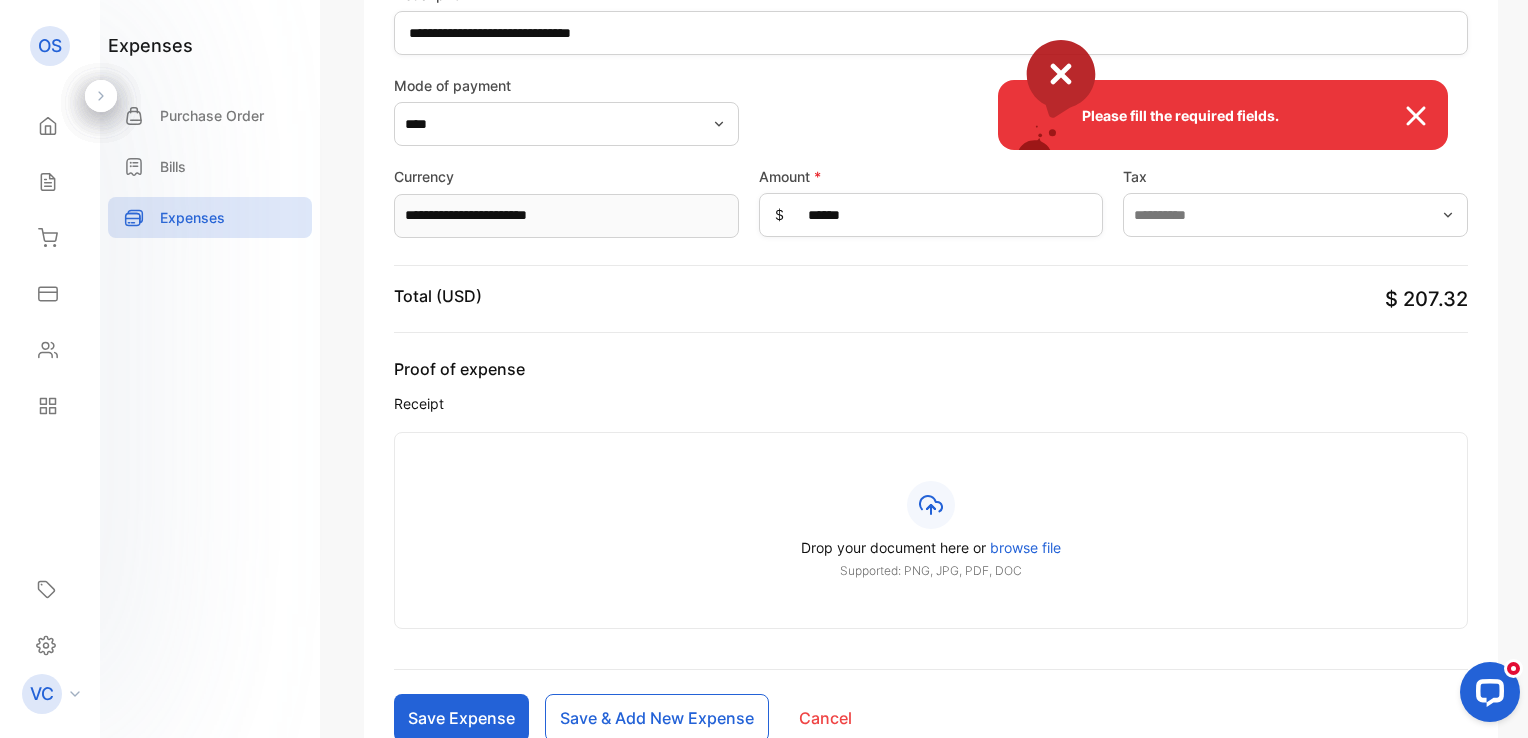 click on "Please fill the required fields." at bounding box center [764, 369] 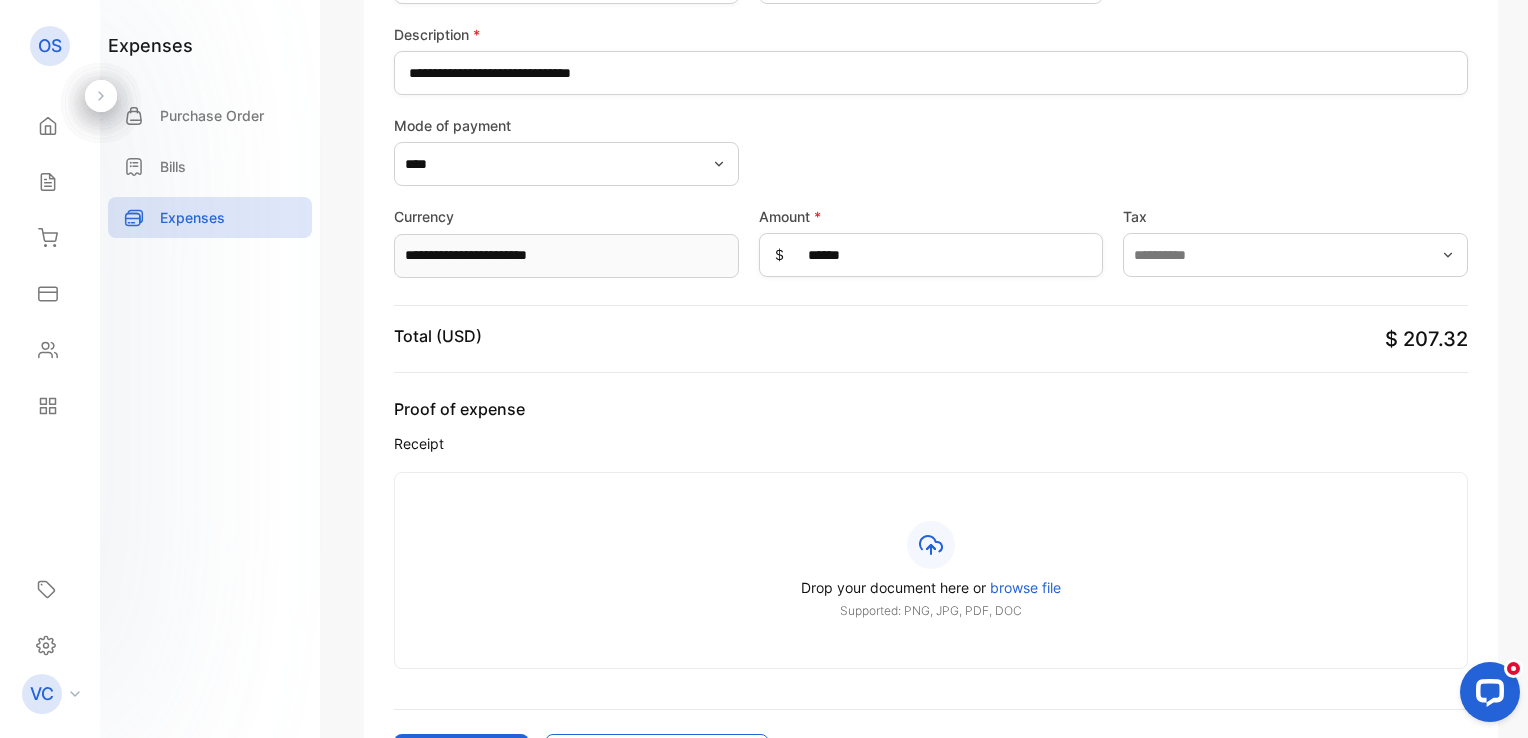 scroll, scrollTop: 0, scrollLeft: 0, axis: both 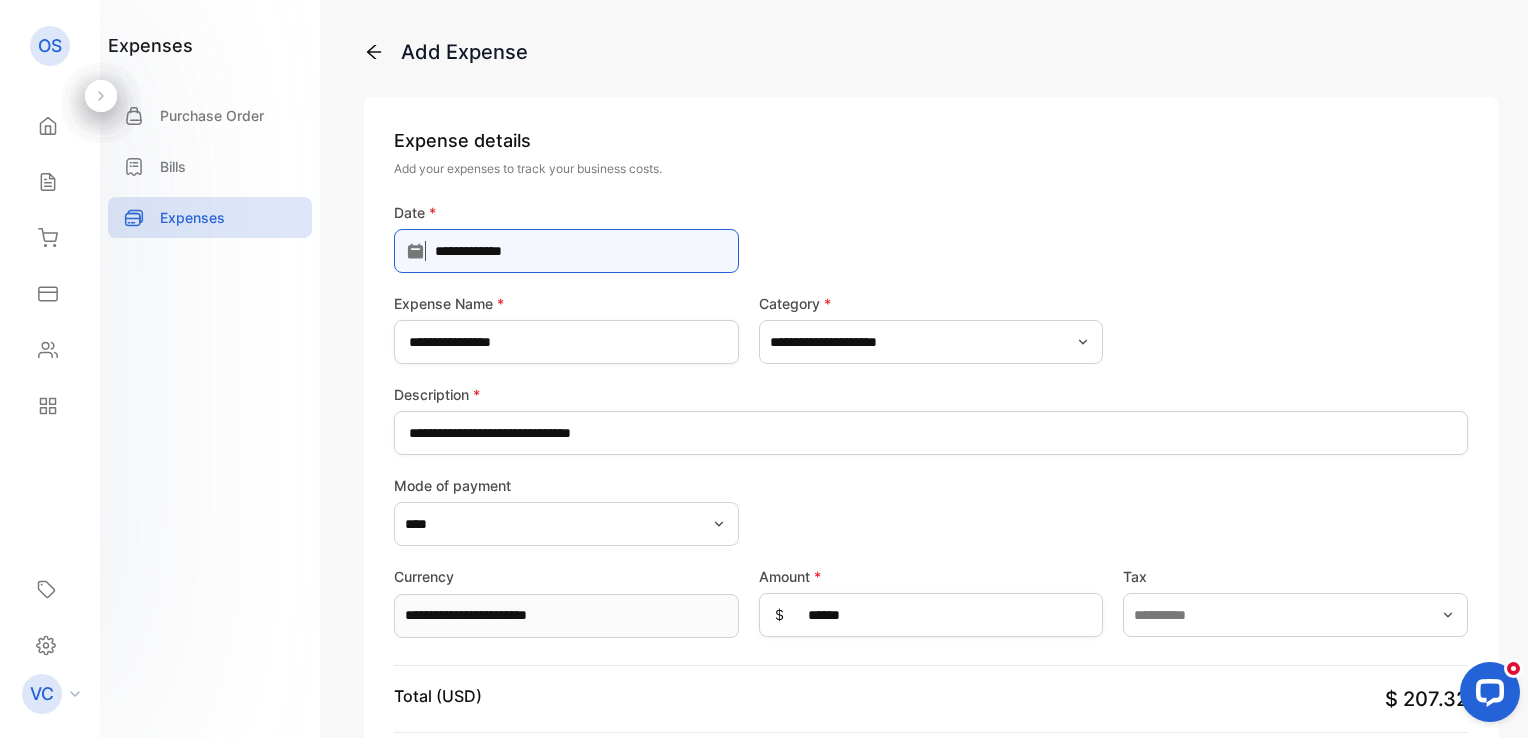 click on "**********" at bounding box center [566, 251] 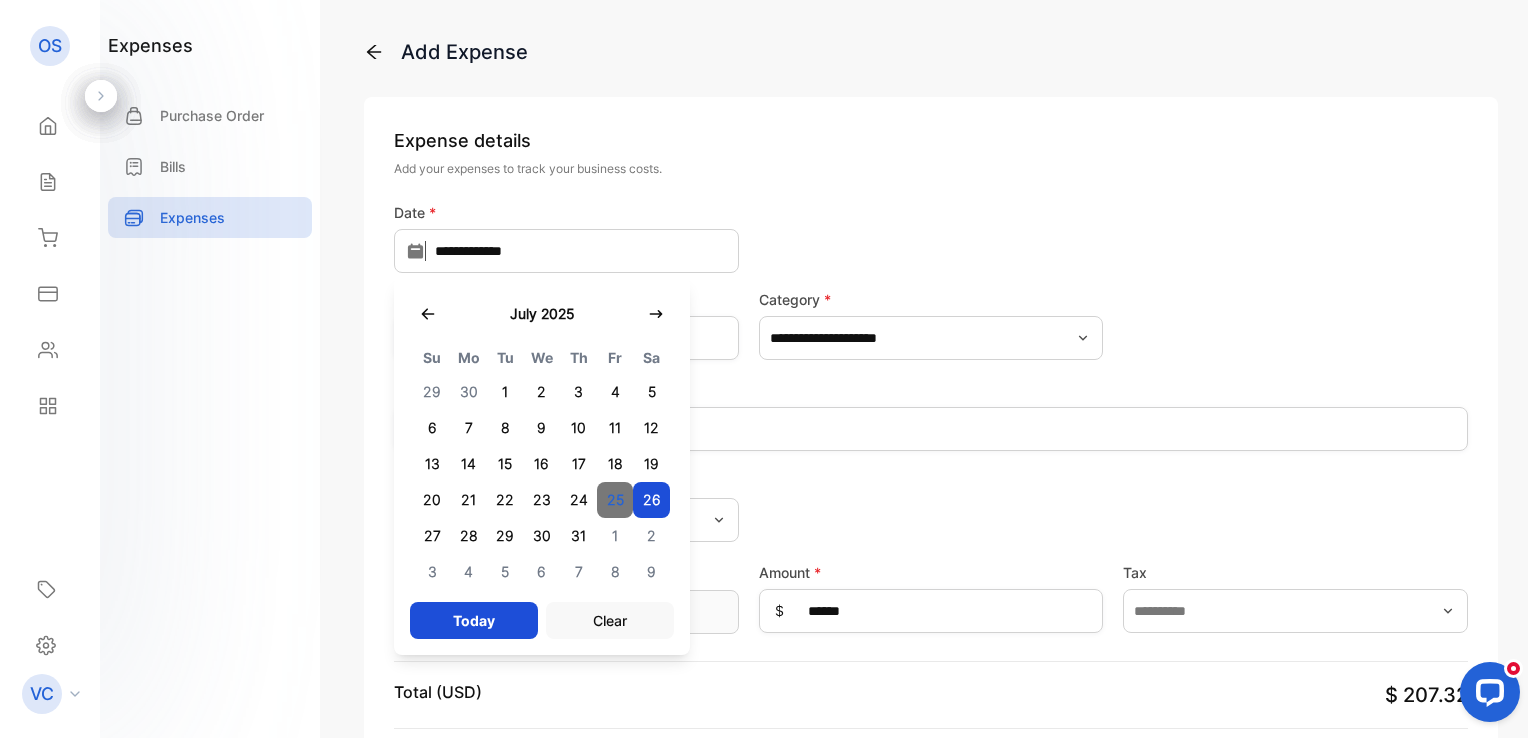 click on "25" at bounding box center [615, 500] 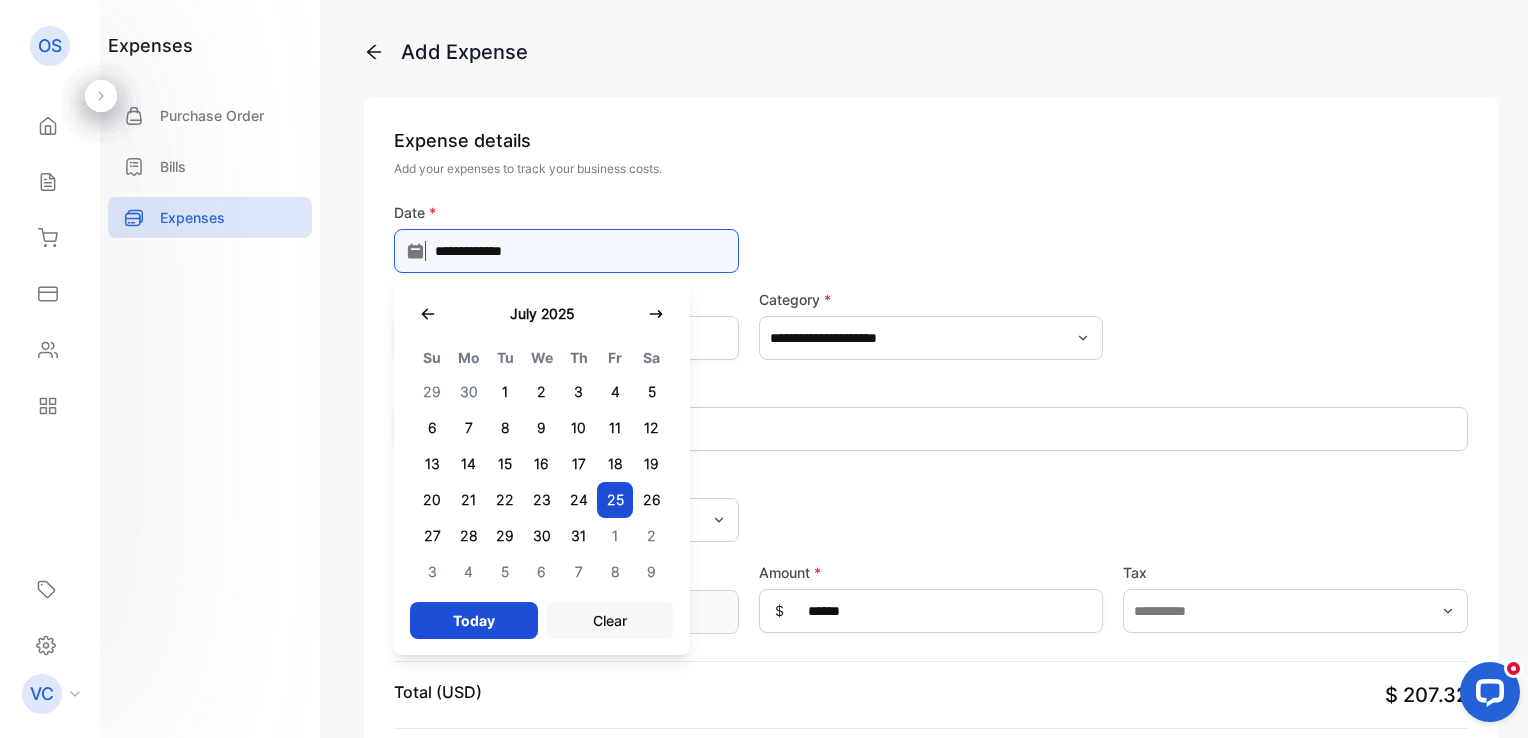click on "**********" at bounding box center [566, 251] 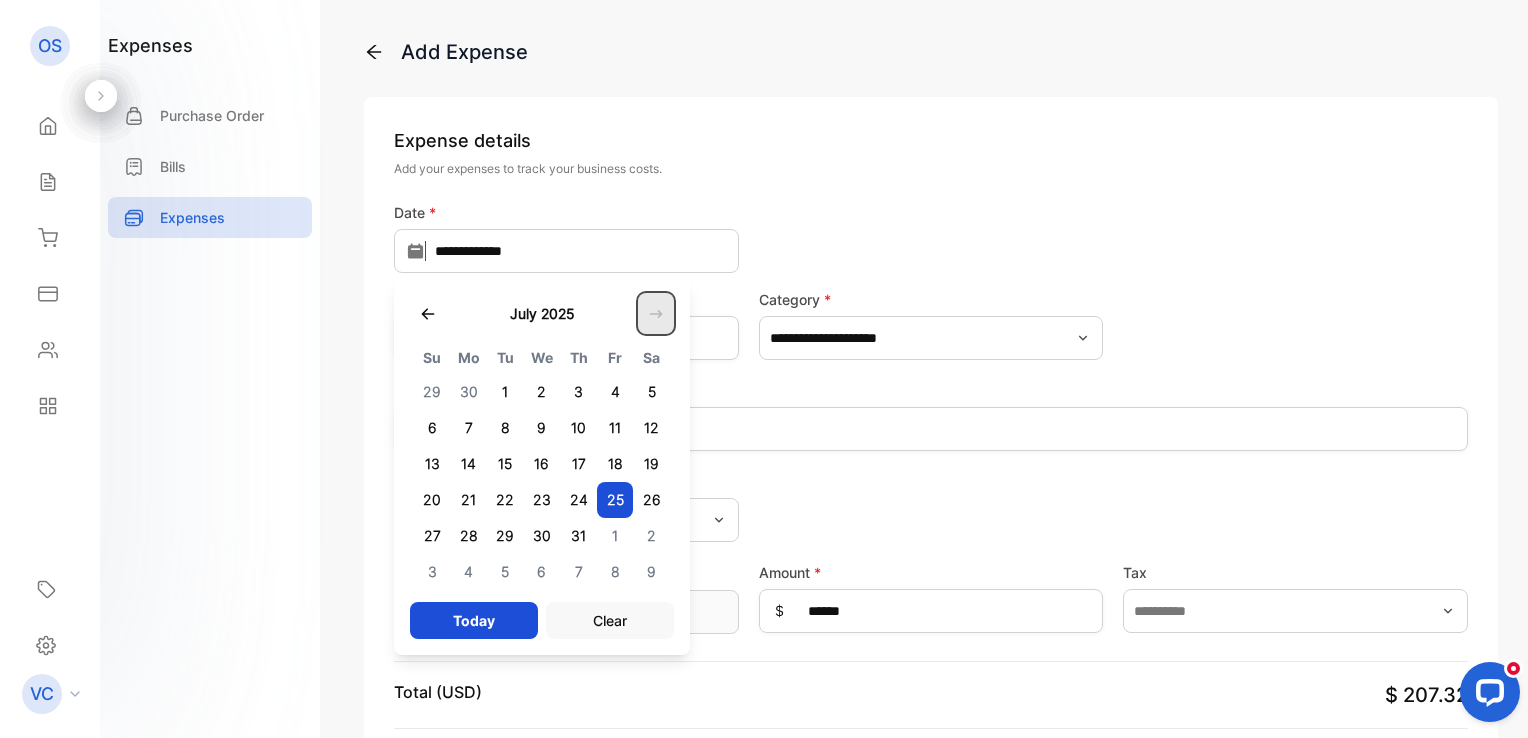 click 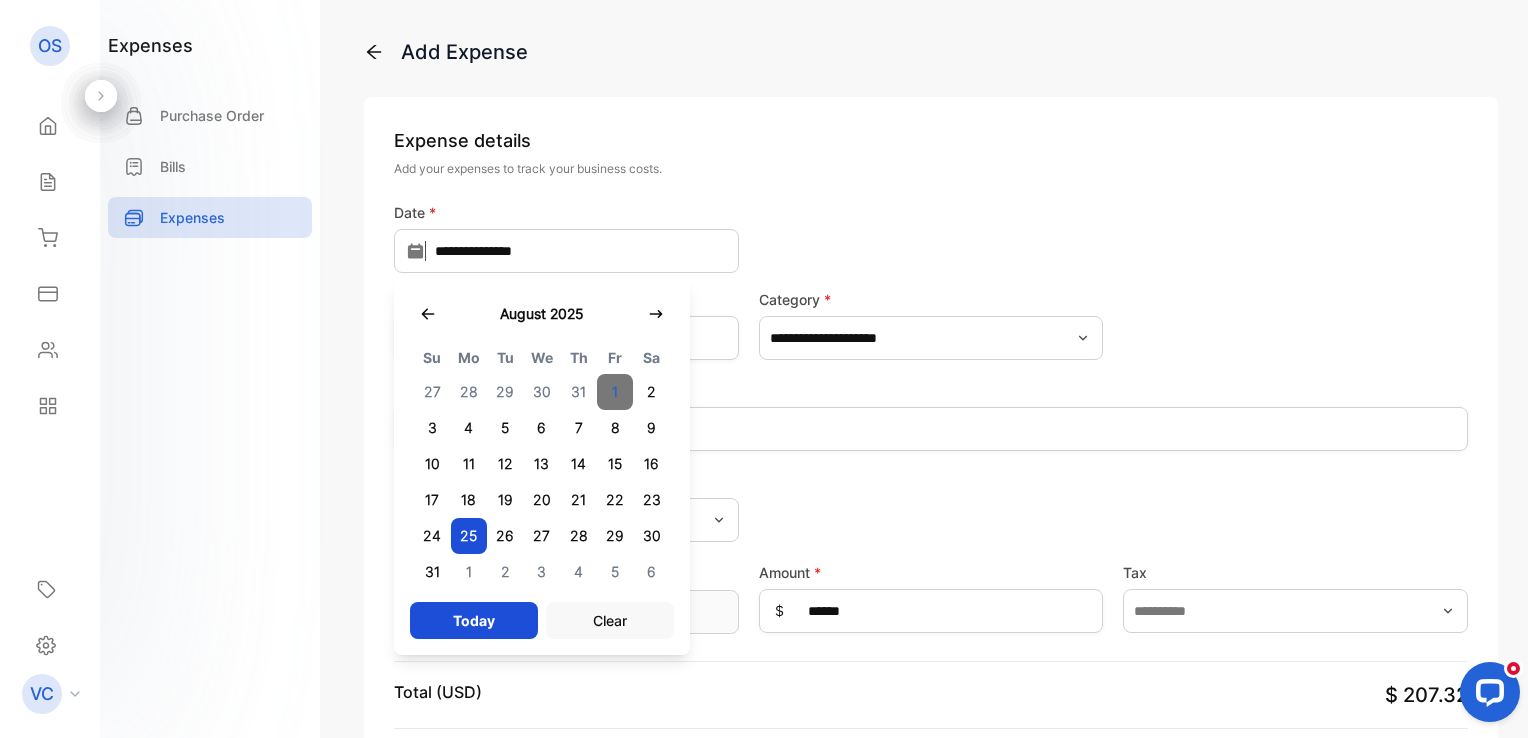 click on "1" at bounding box center (615, 392) 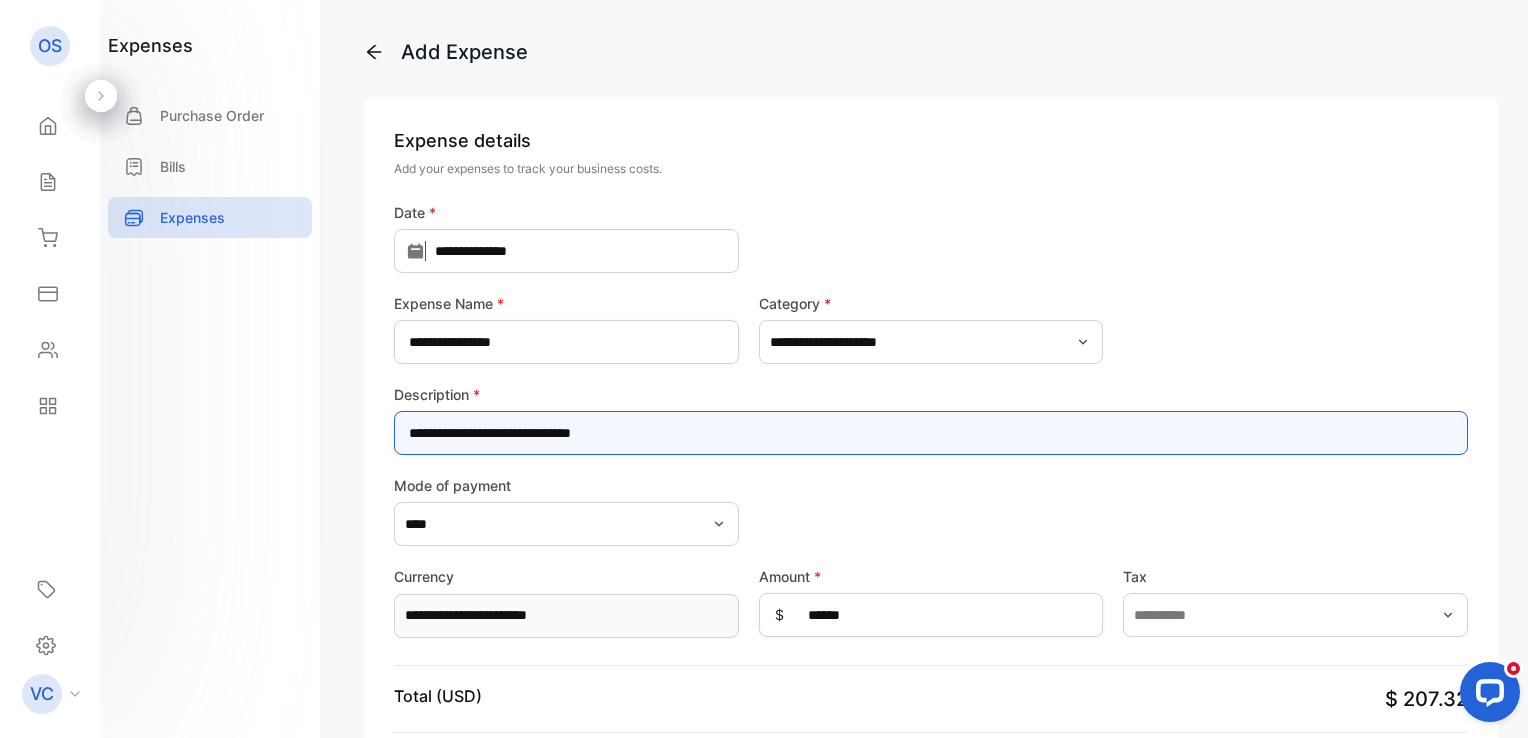 click on "**********" at bounding box center (931, 433) 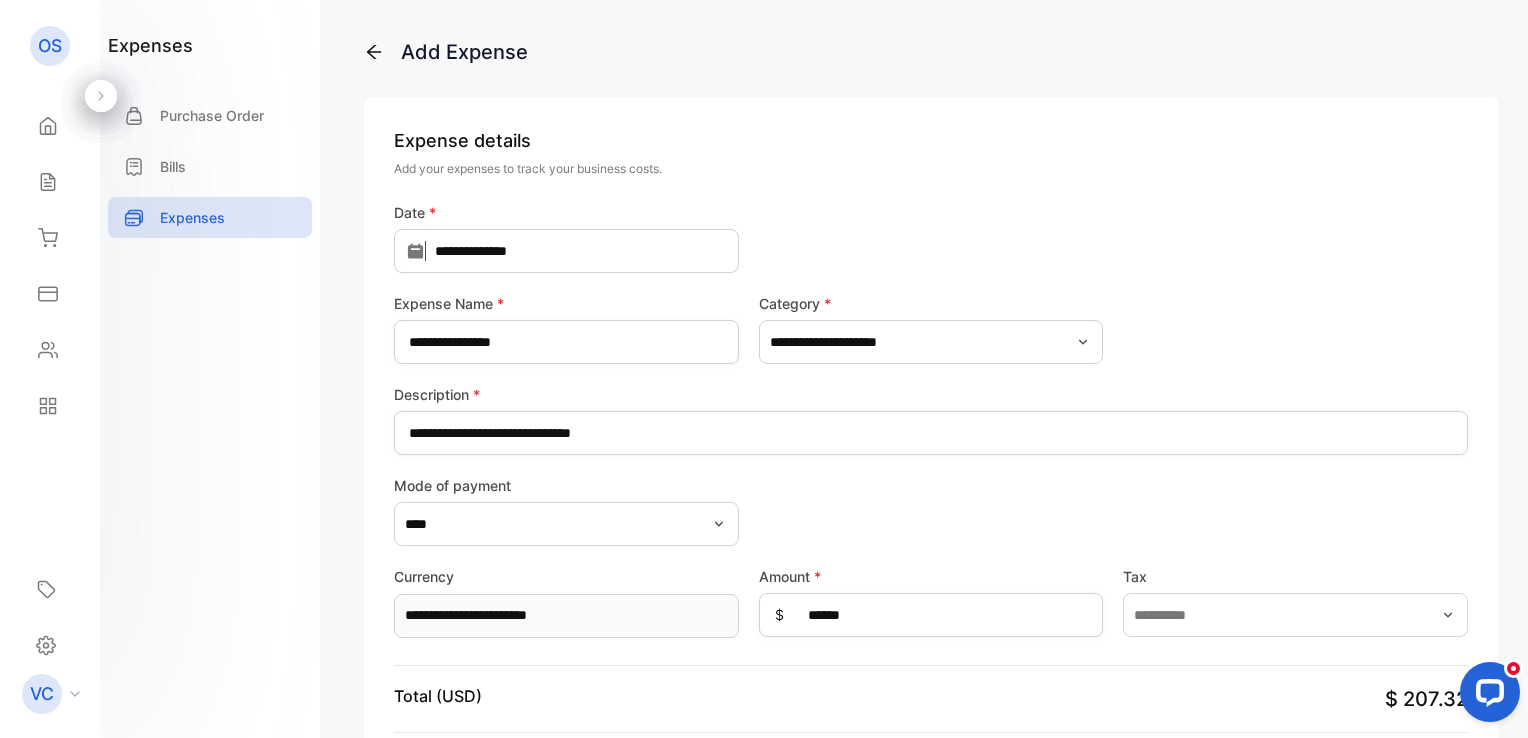 click on "Mode of payment   ****" at bounding box center (931, 510) 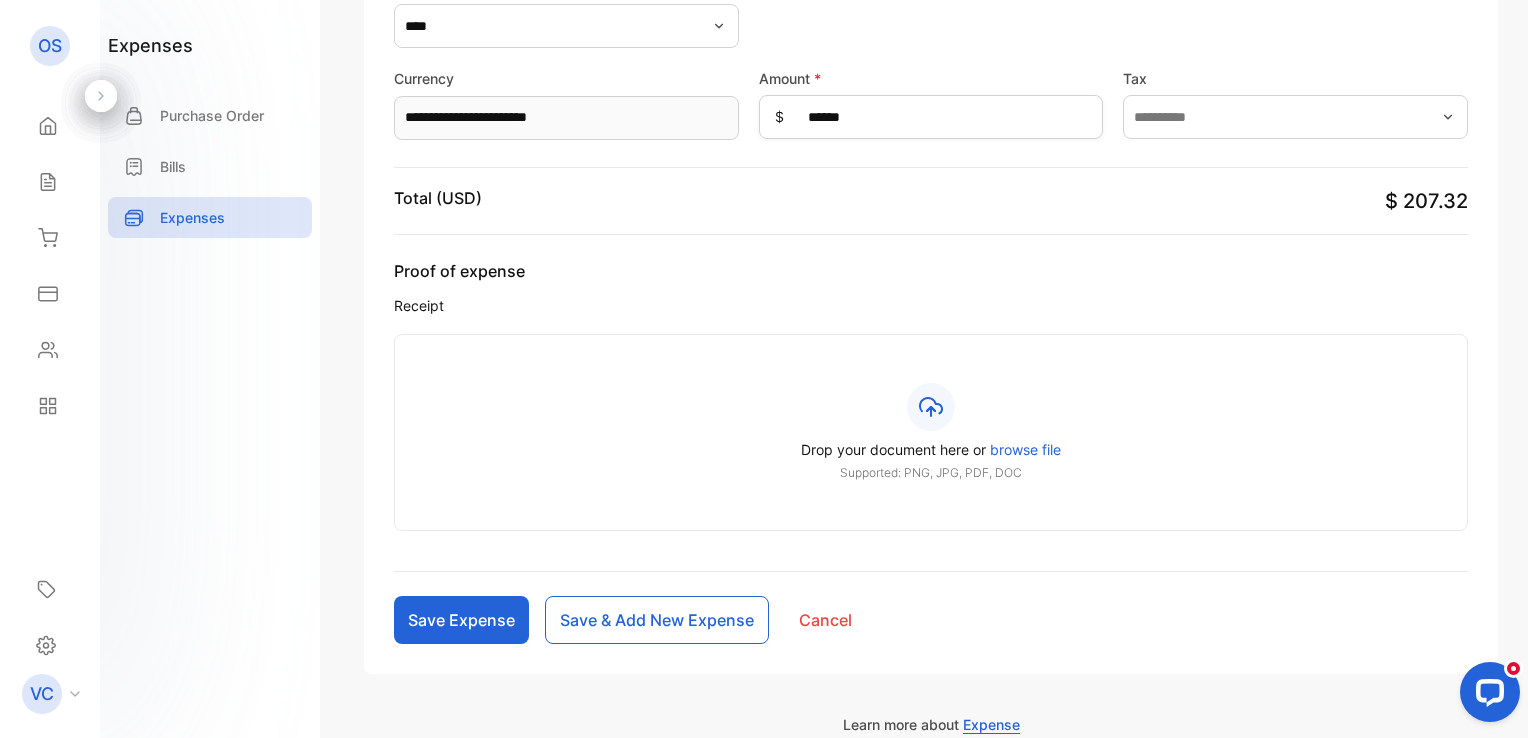 scroll, scrollTop: 605, scrollLeft: 0, axis: vertical 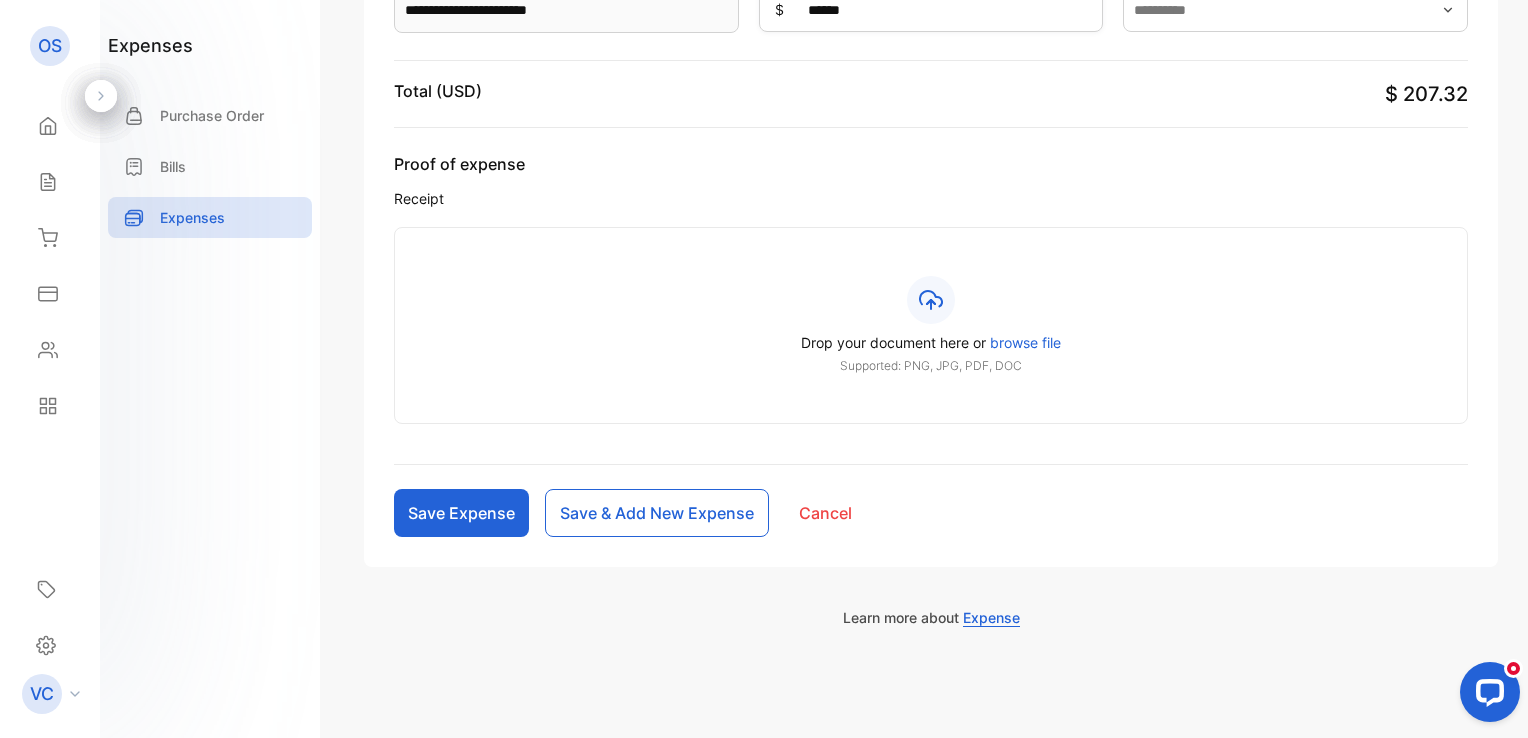 click on "Save Expense" at bounding box center (461, 513) 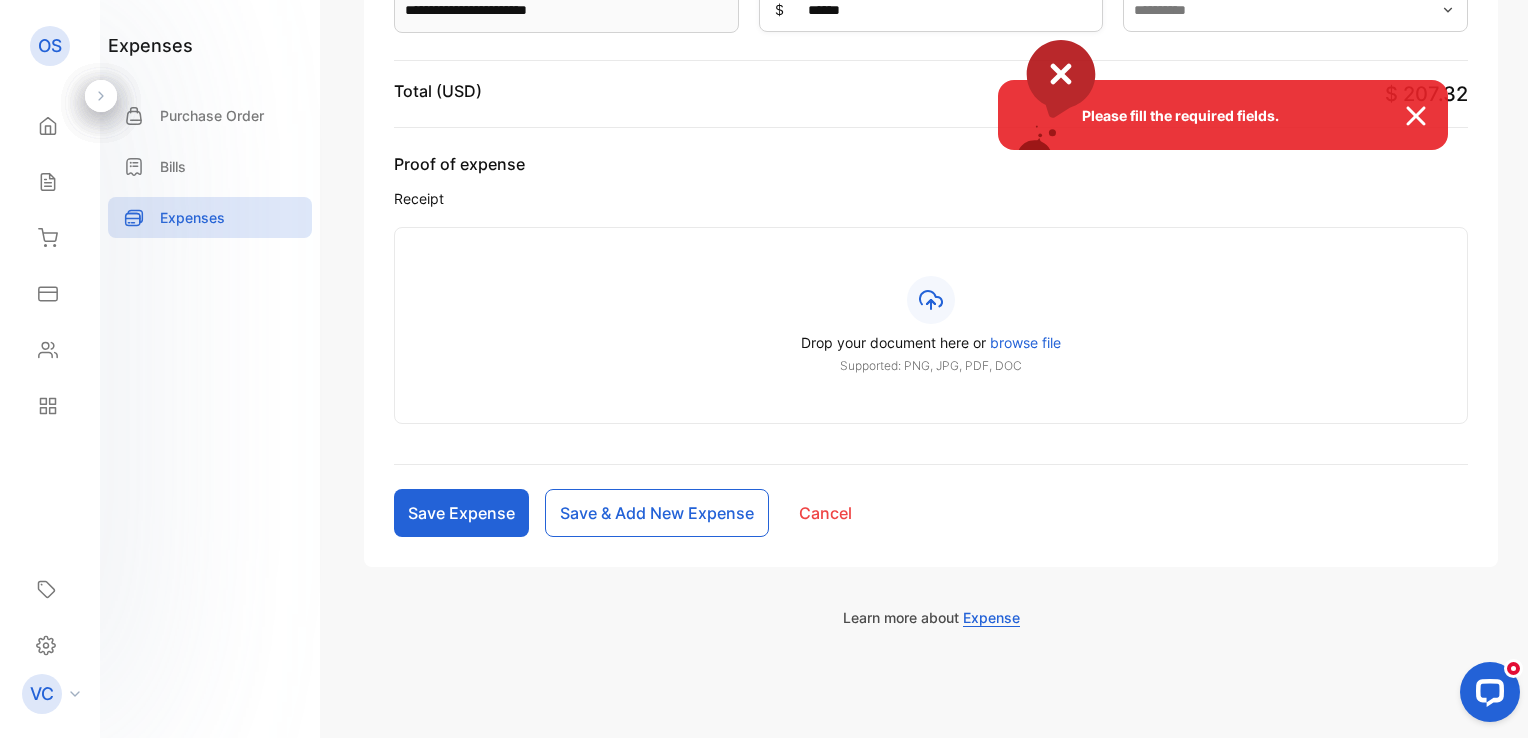 click on "Please fill the required fields." at bounding box center (764, 369) 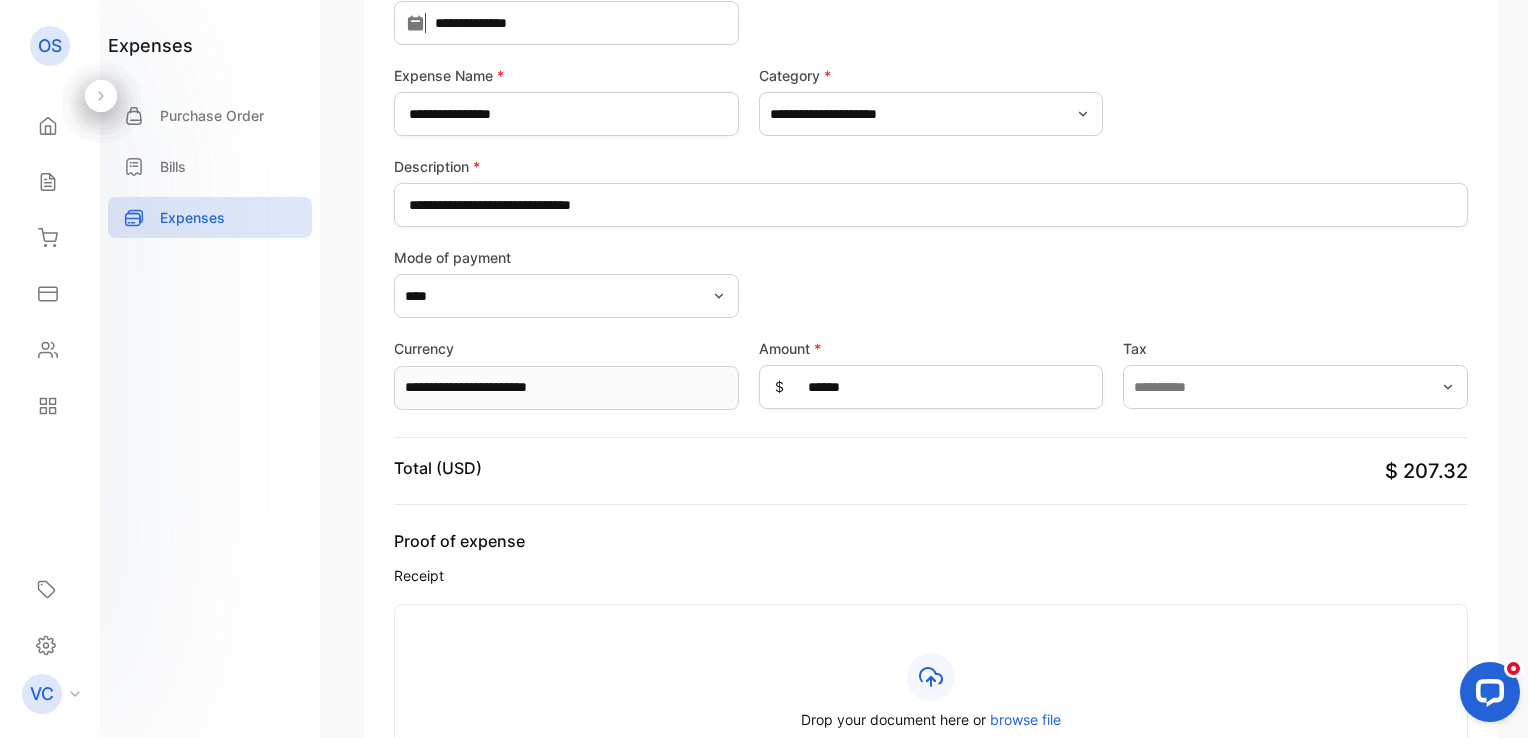scroll, scrollTop: 205, scrollLeft: 0, axis: vertical 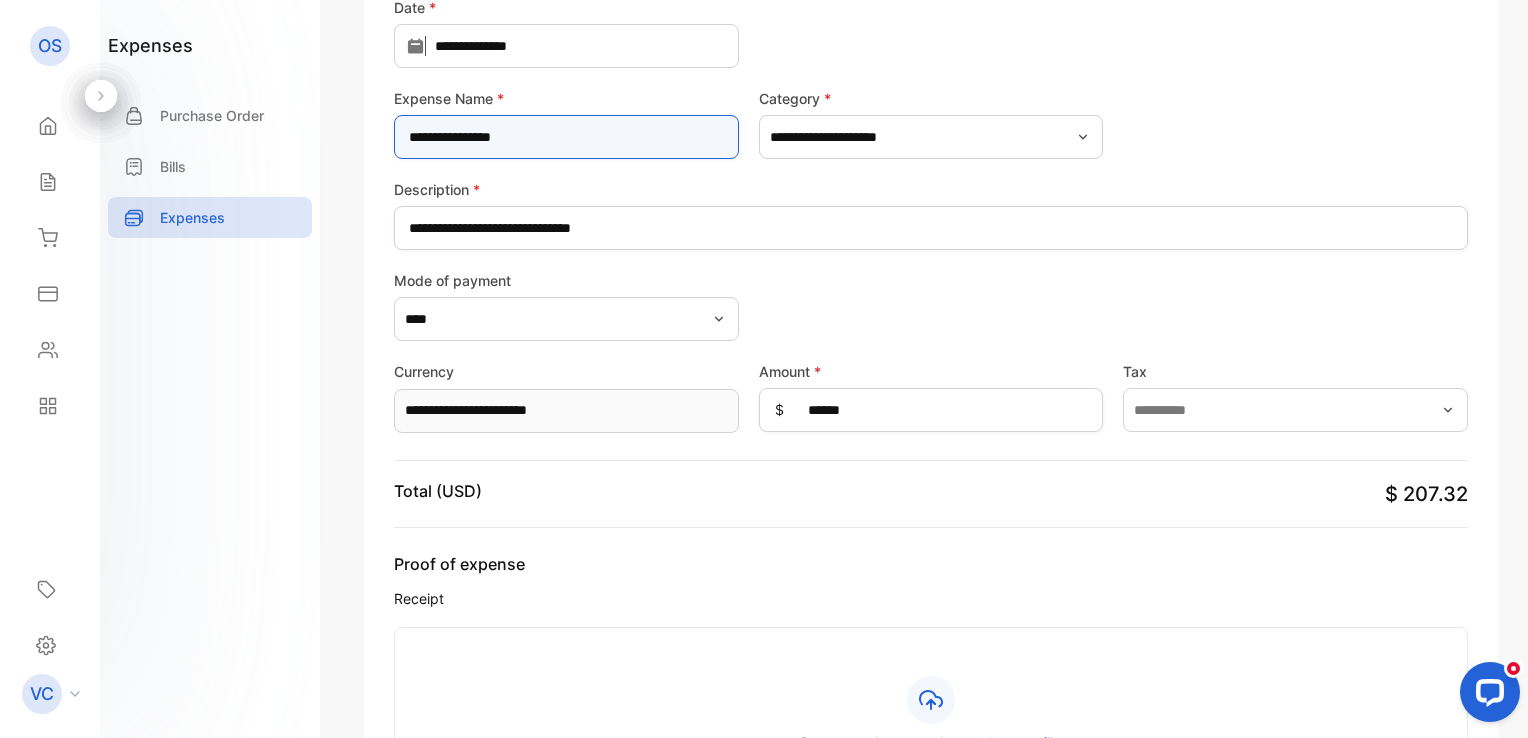 click on "**********" at bounding box center (566, 137) 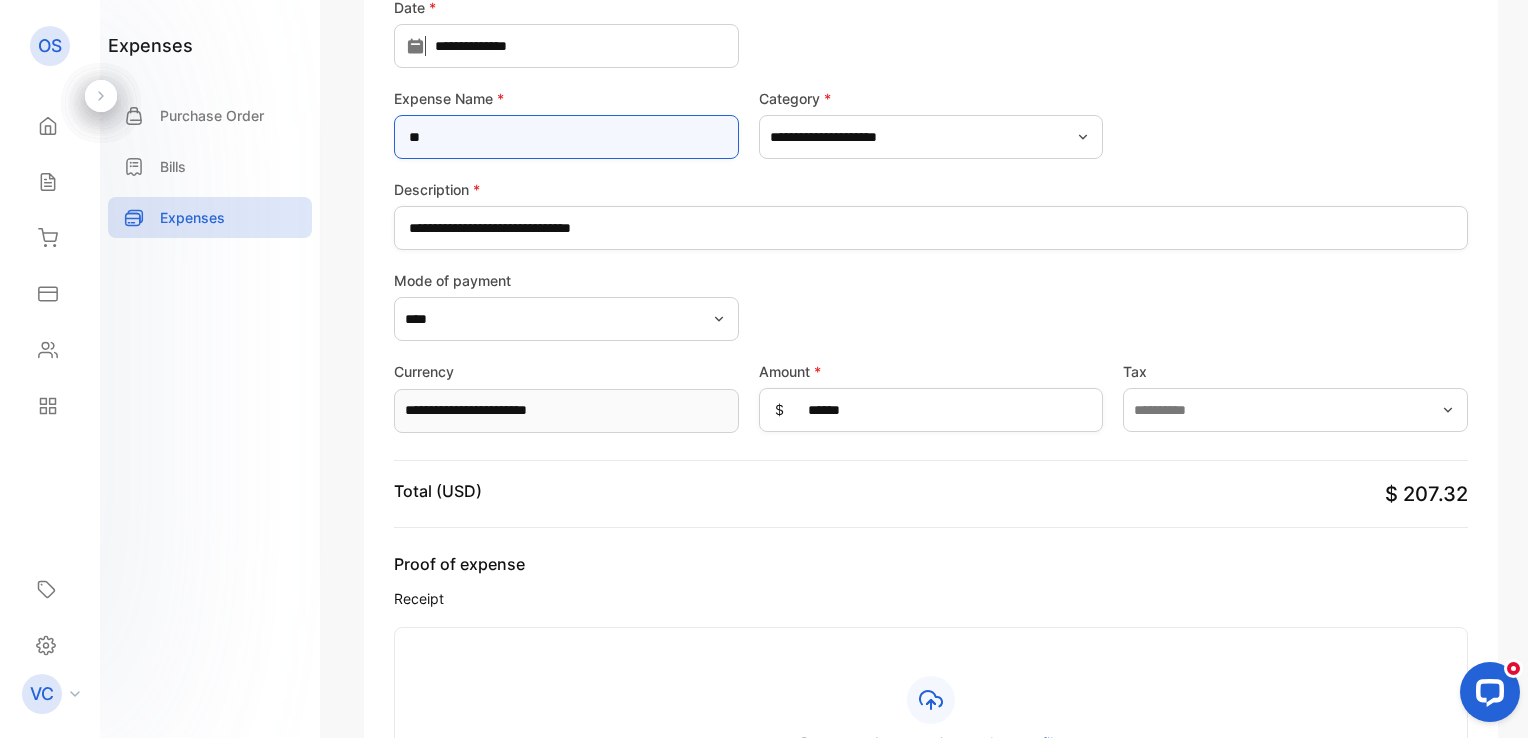 type on "*" 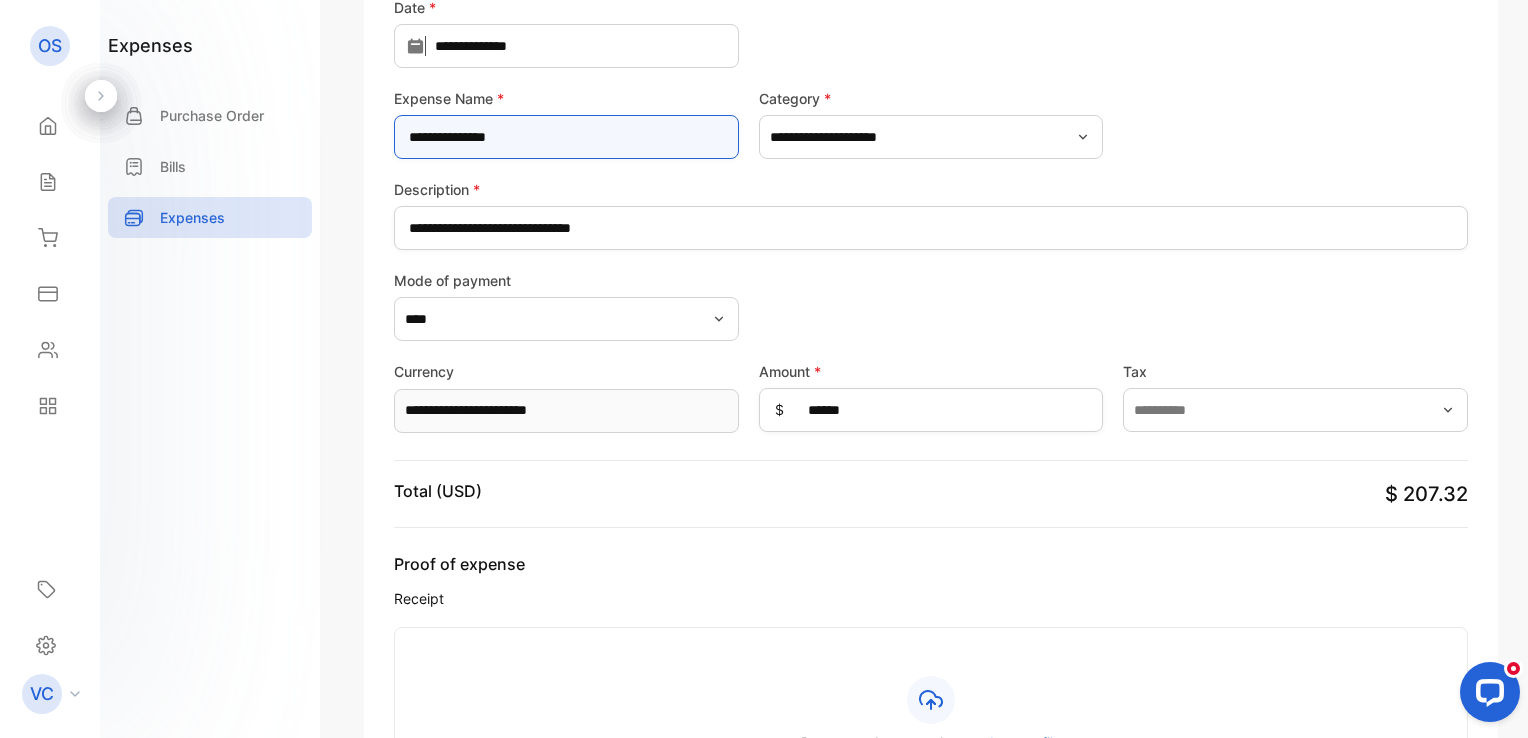 type on "**********" 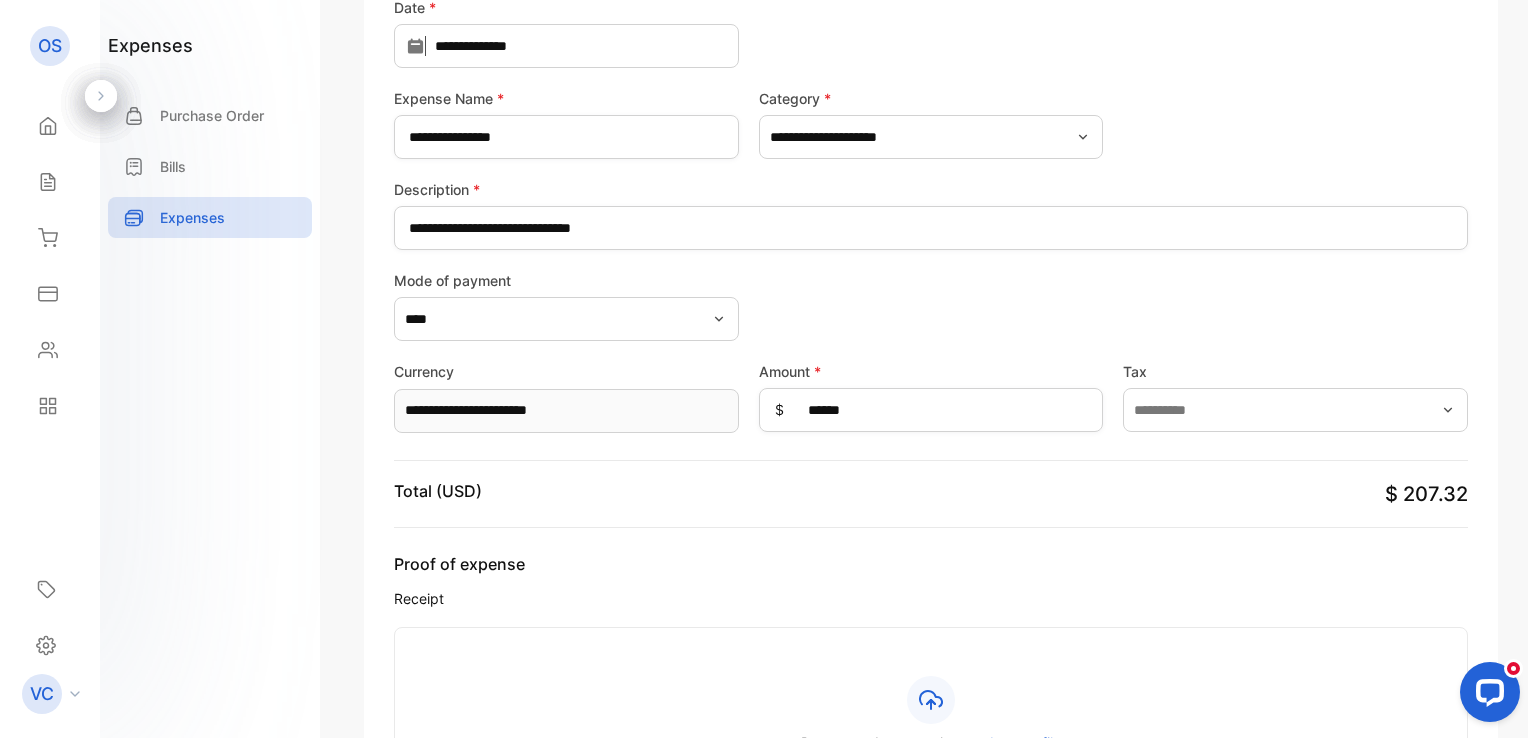 click 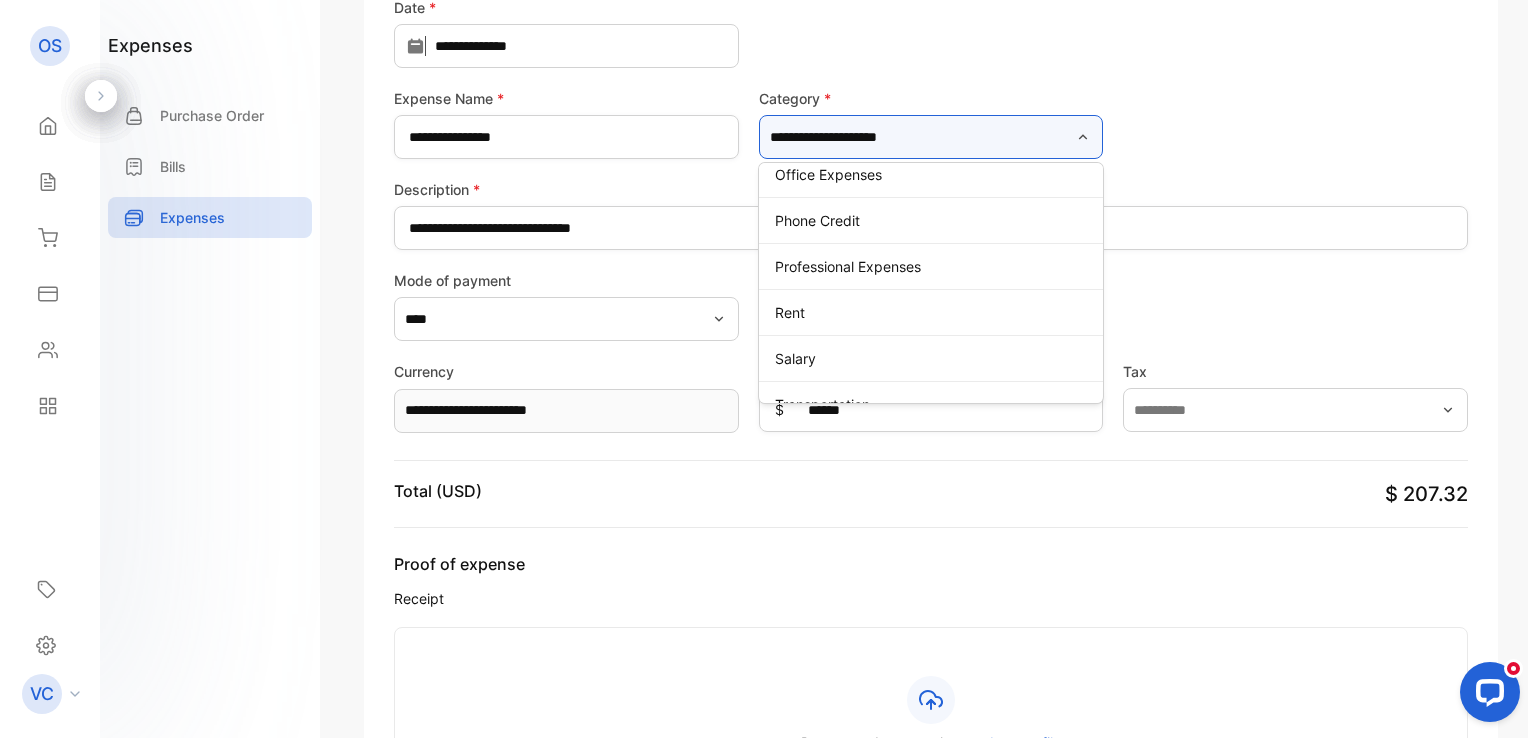 scroll, scrollTop: 200, scrollLeft: 0, axis: vertical 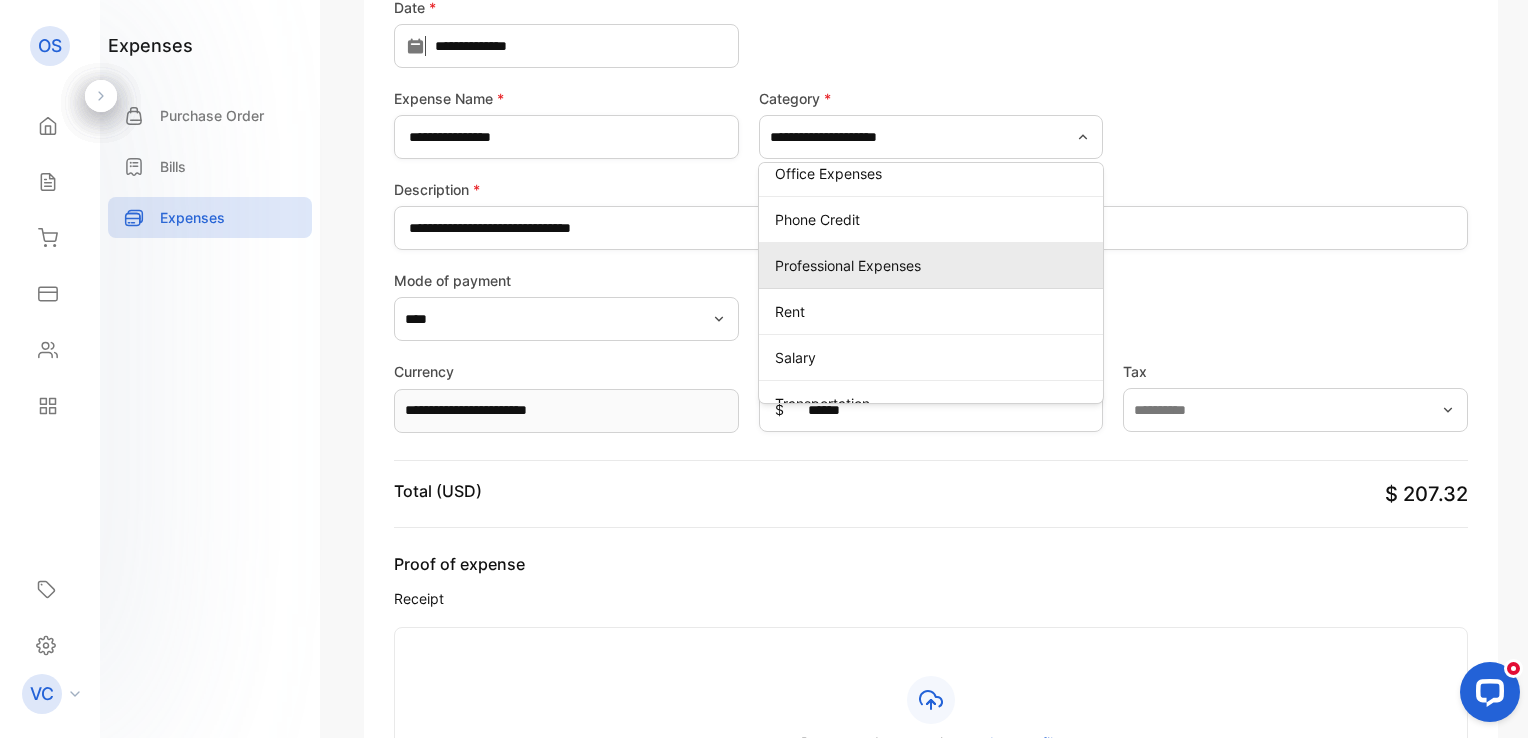 click on "Professional Expenses" at bounding box center (935, 265) 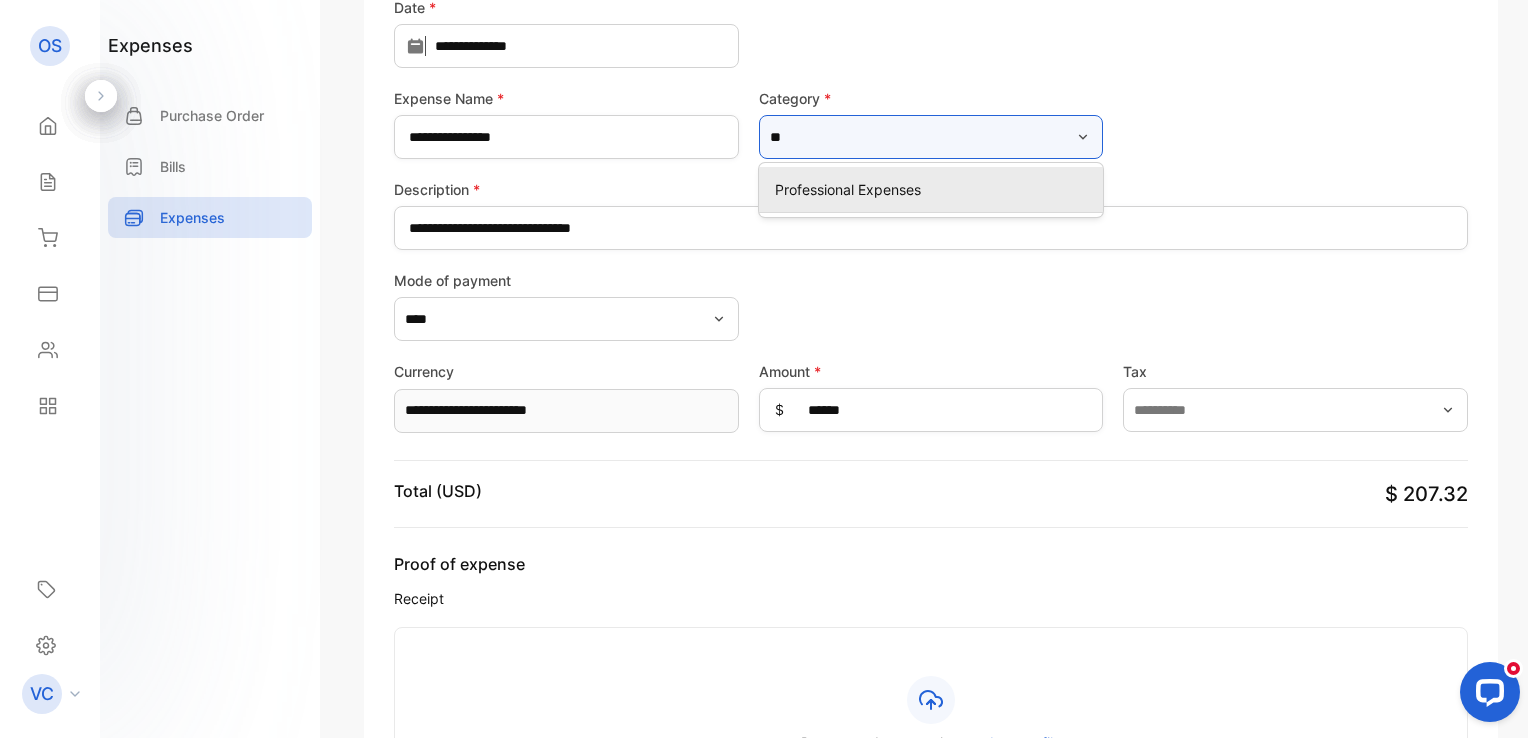 type on "*" 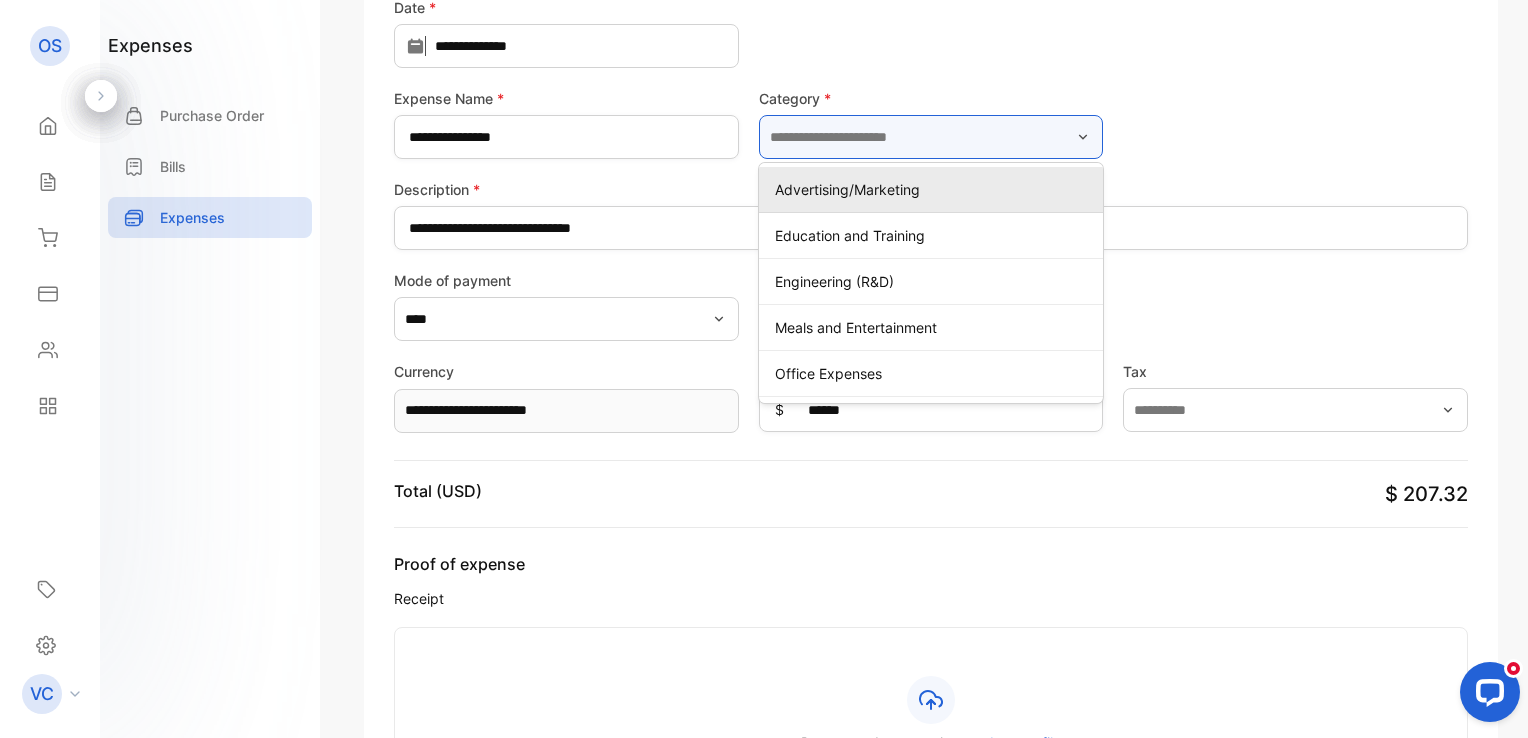 click at bounding box center [931, 137] 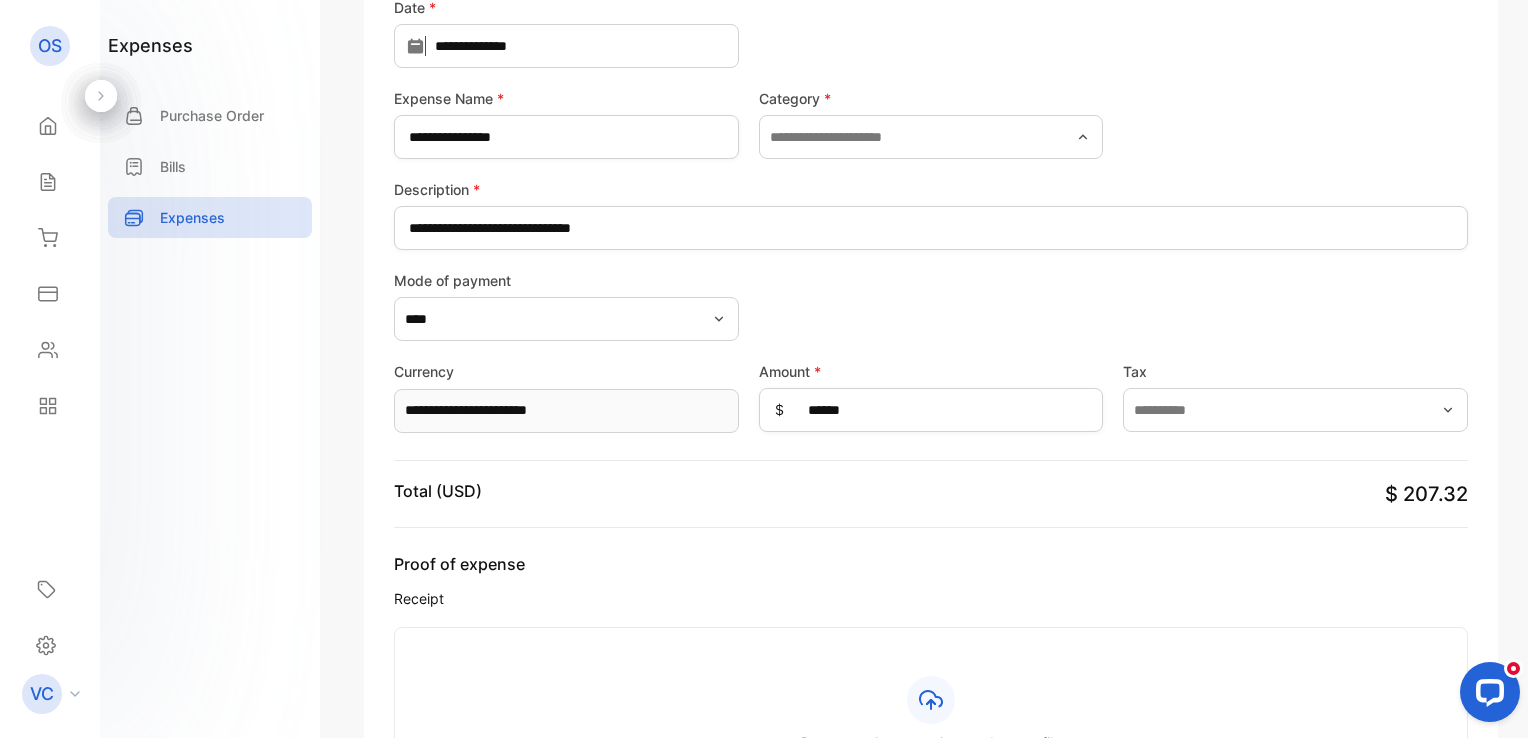 type on "**********" 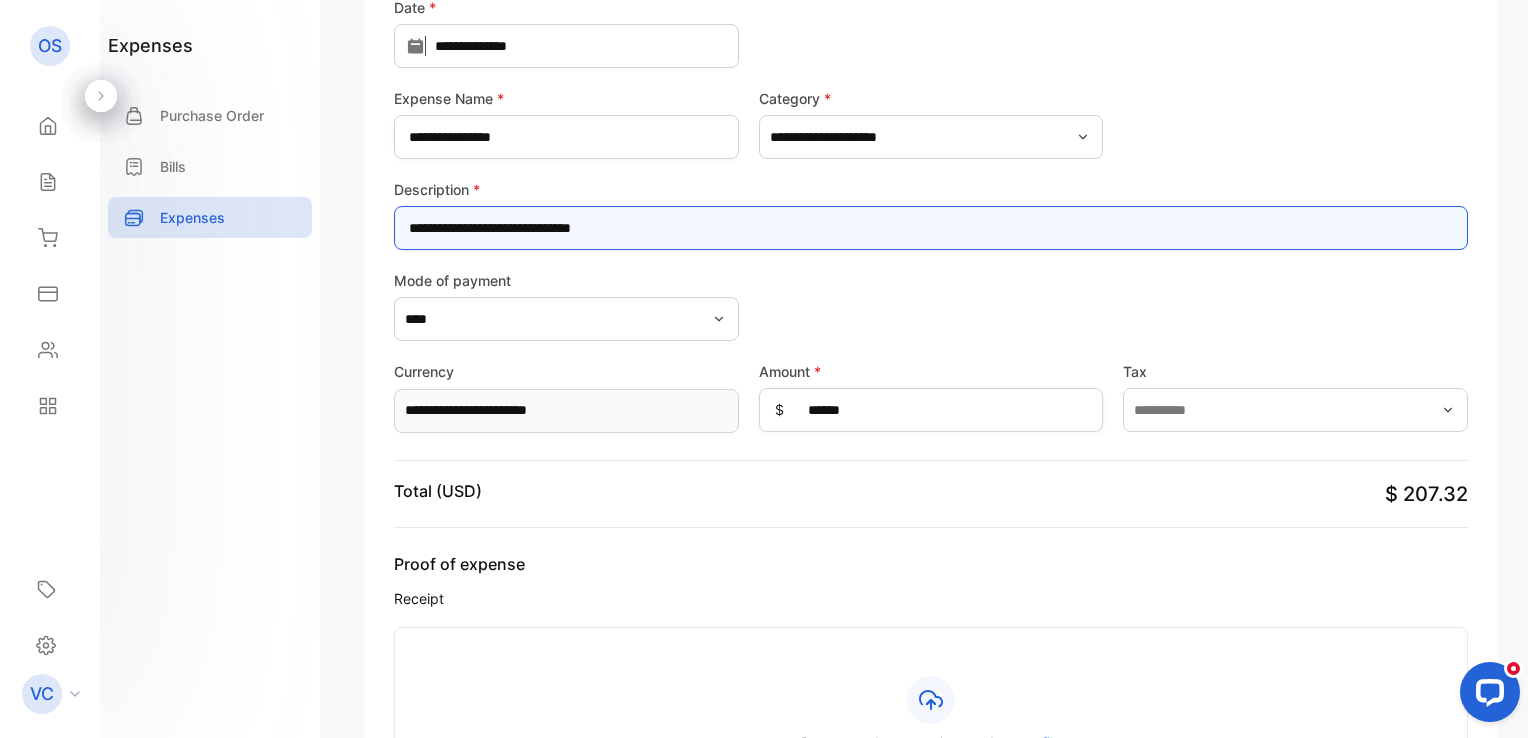 click on "**********" at bounding box center [931, 228] 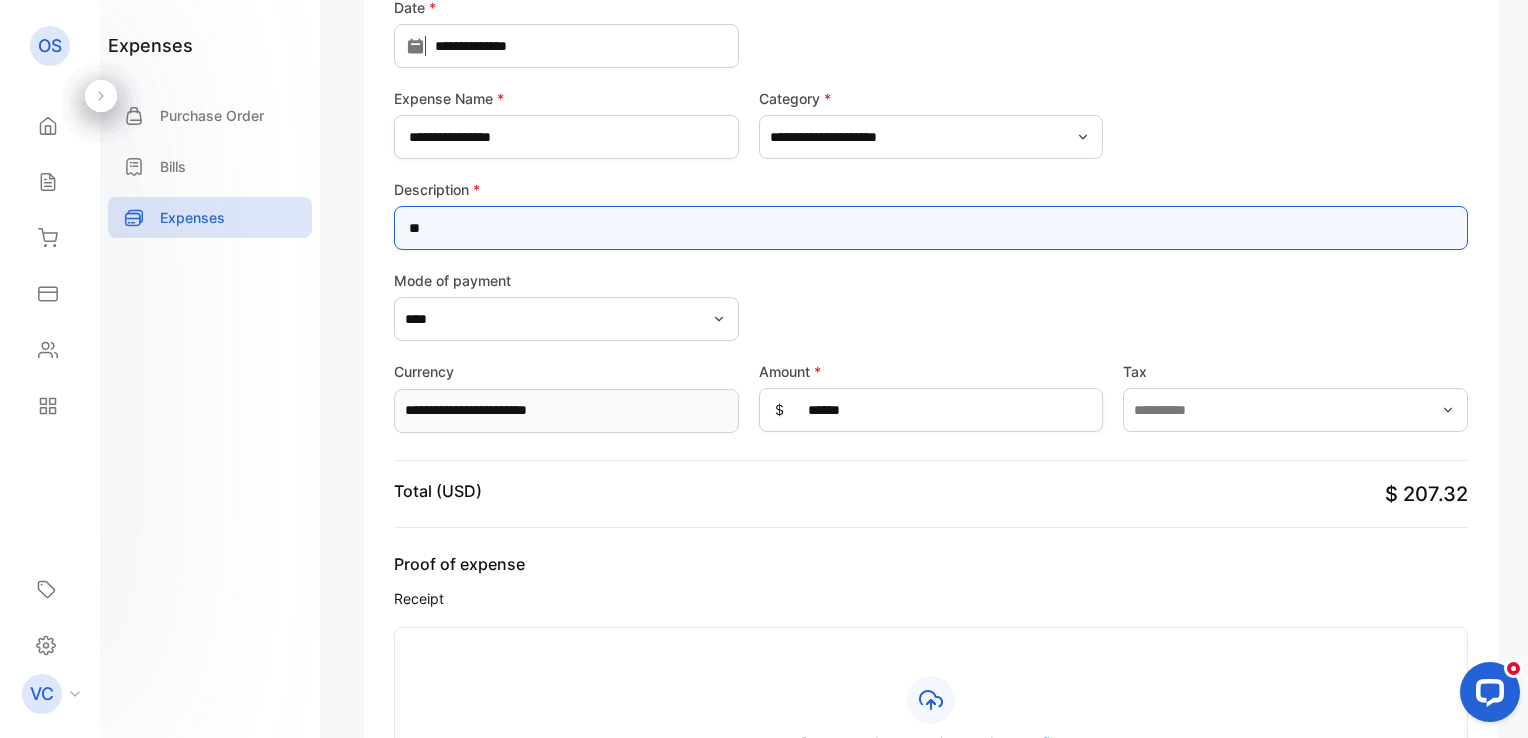 type on "*" 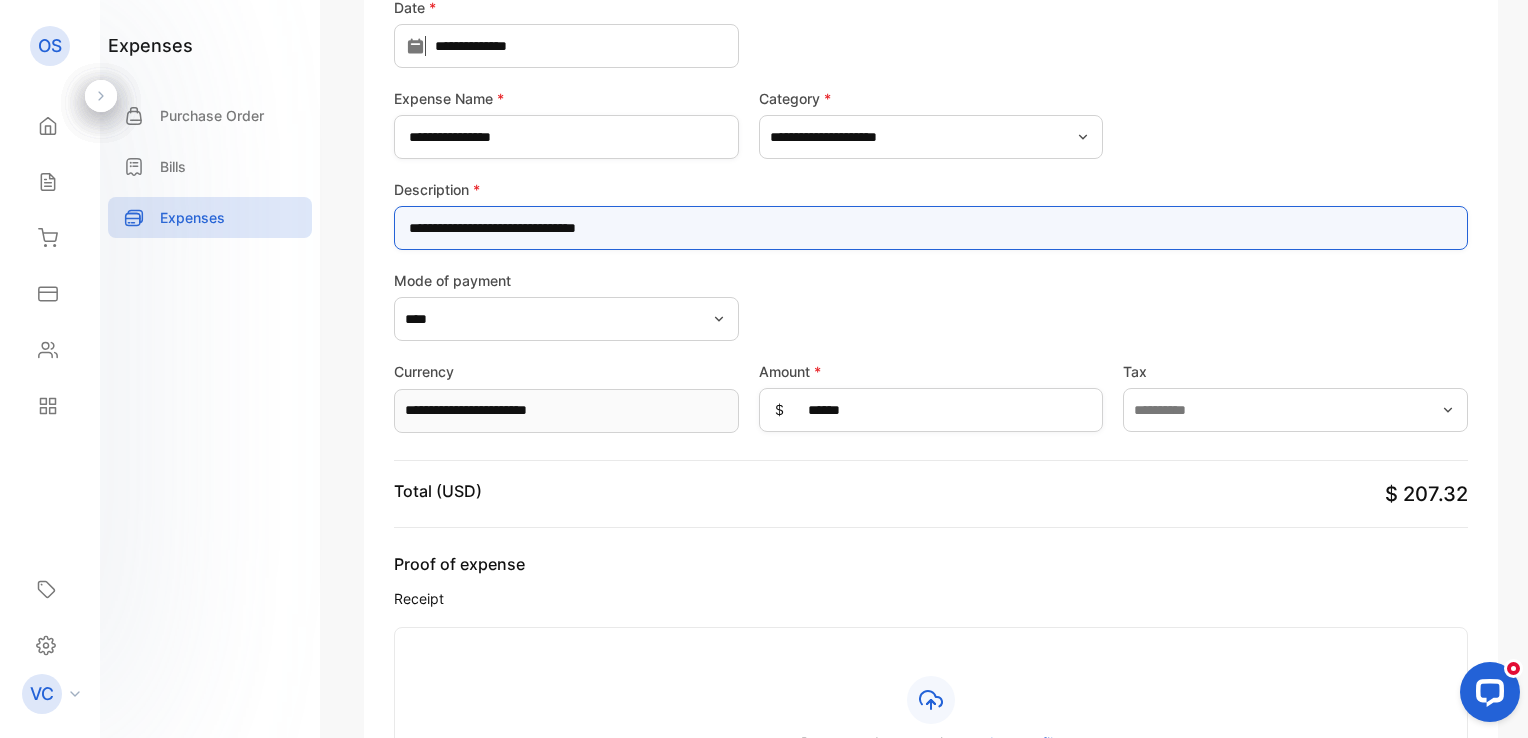 type on "**********" 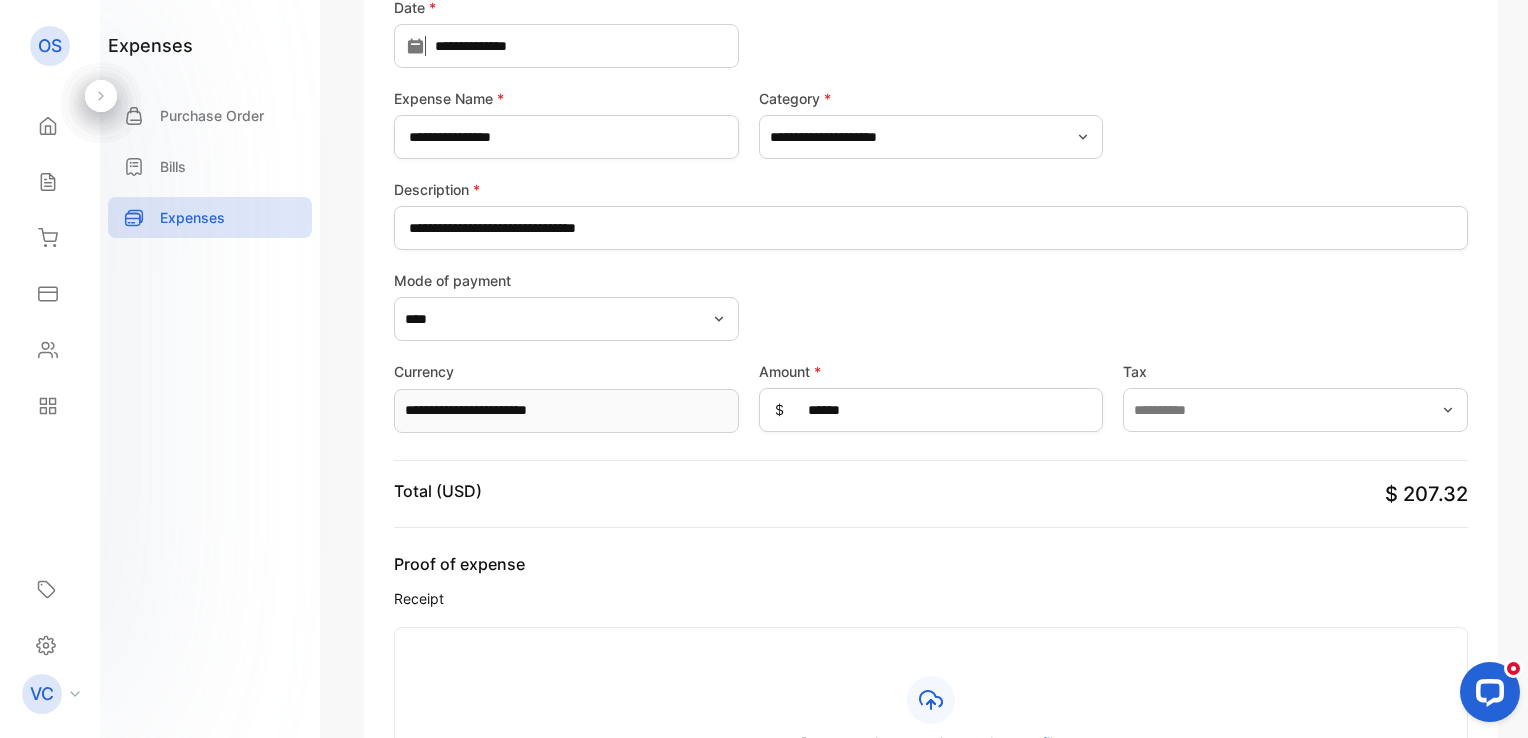 click on "Mode of payment   ****" at bounding box center [931, 305] 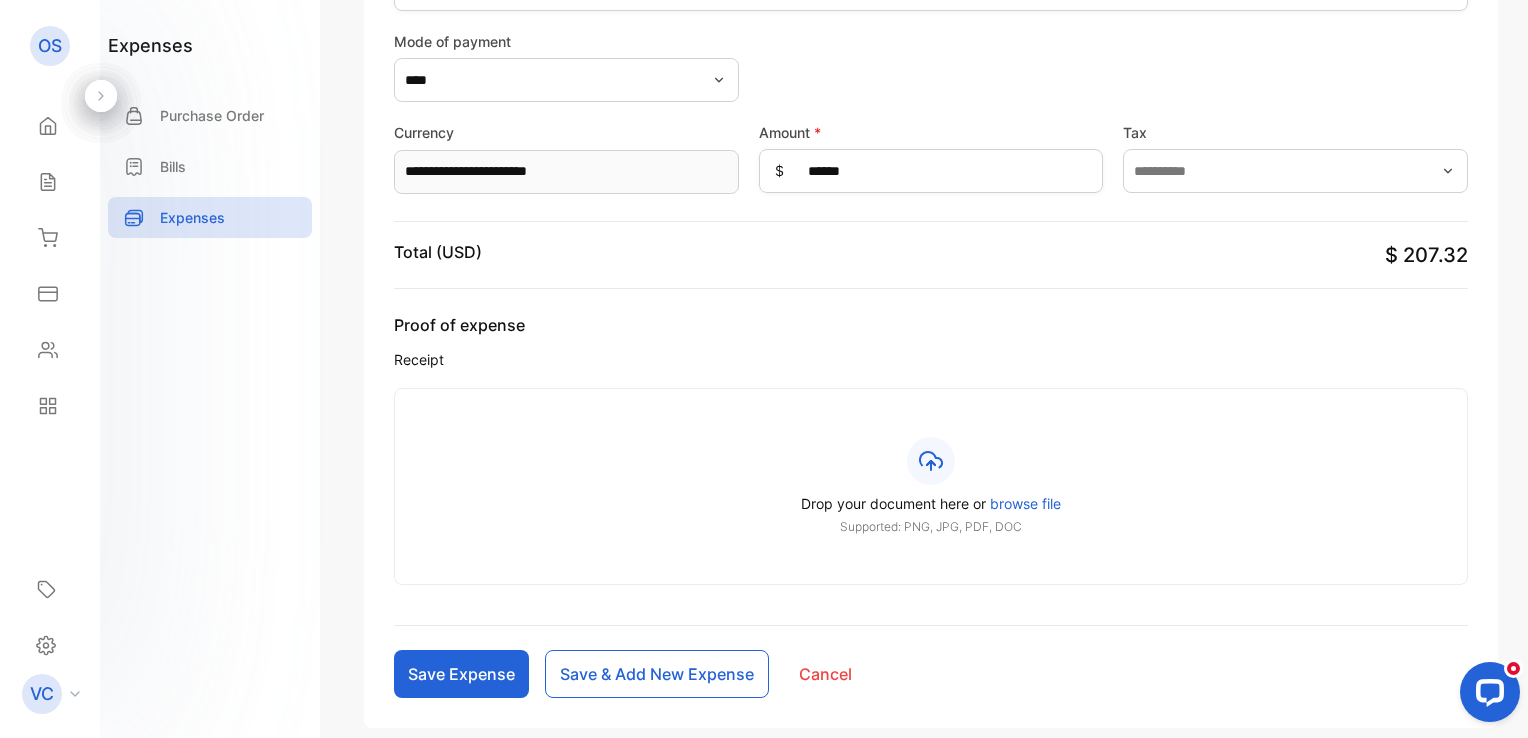 scroll, scrollTop: 605, scrollLeft: 0, axis: vertical 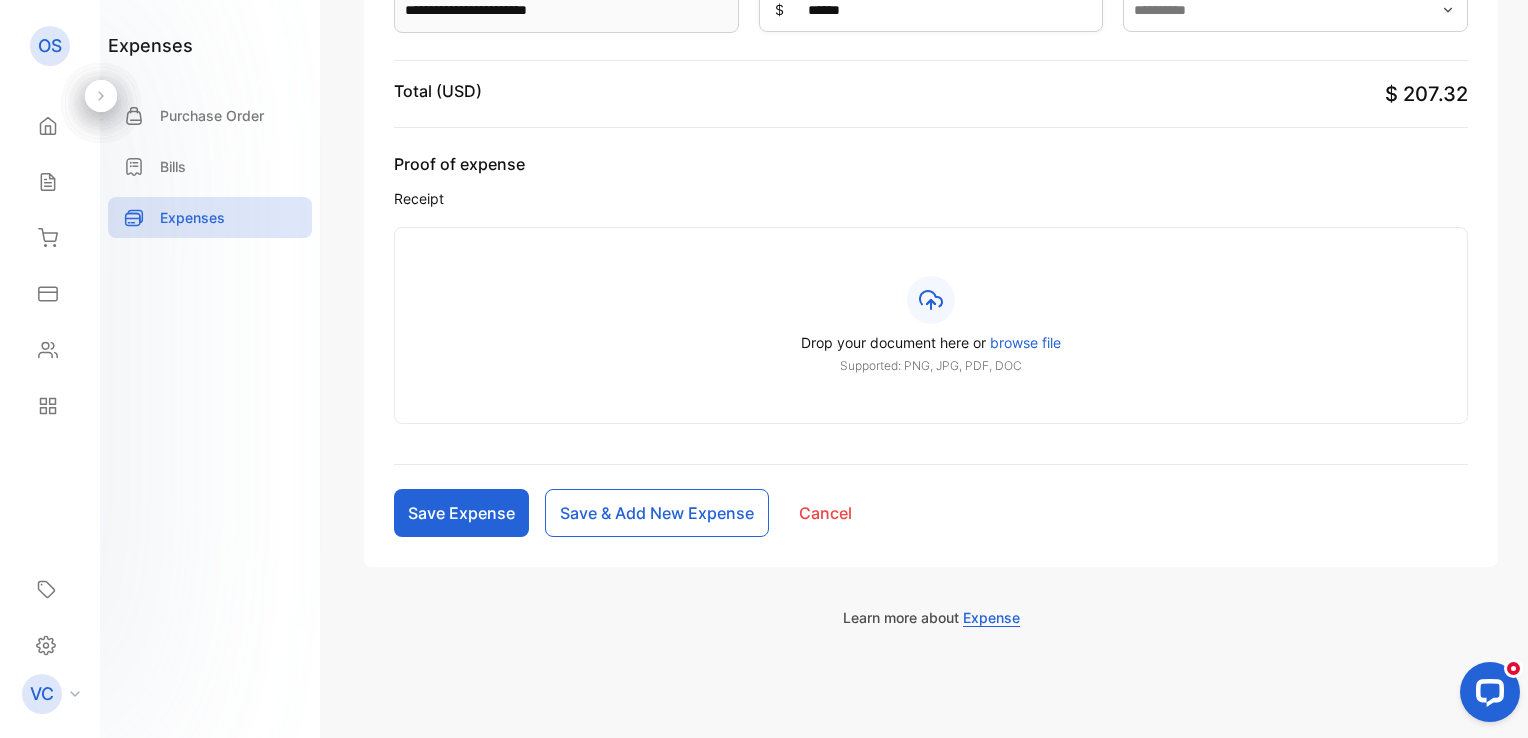 click on "Save Expense" at bounding box center (461, 513) 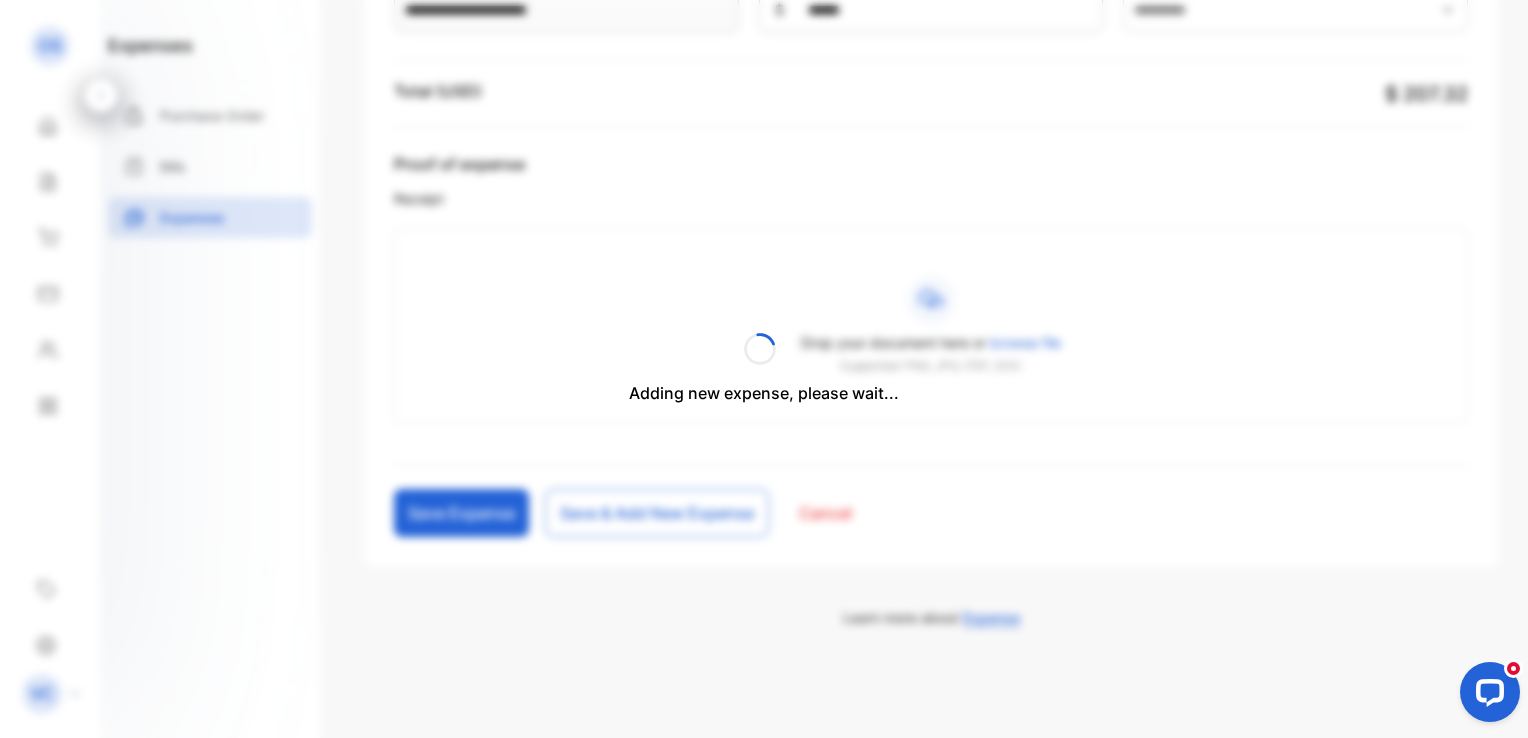 type 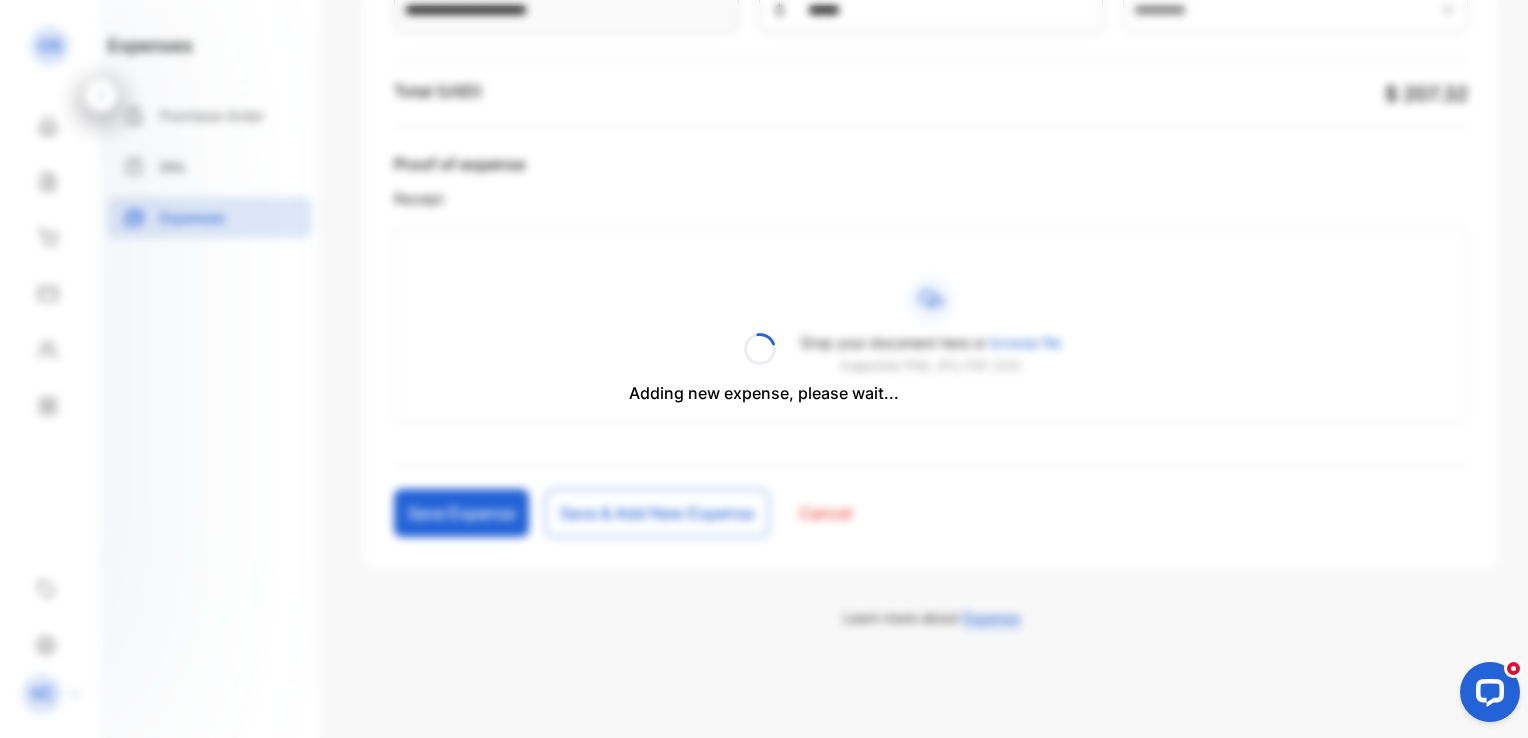 type 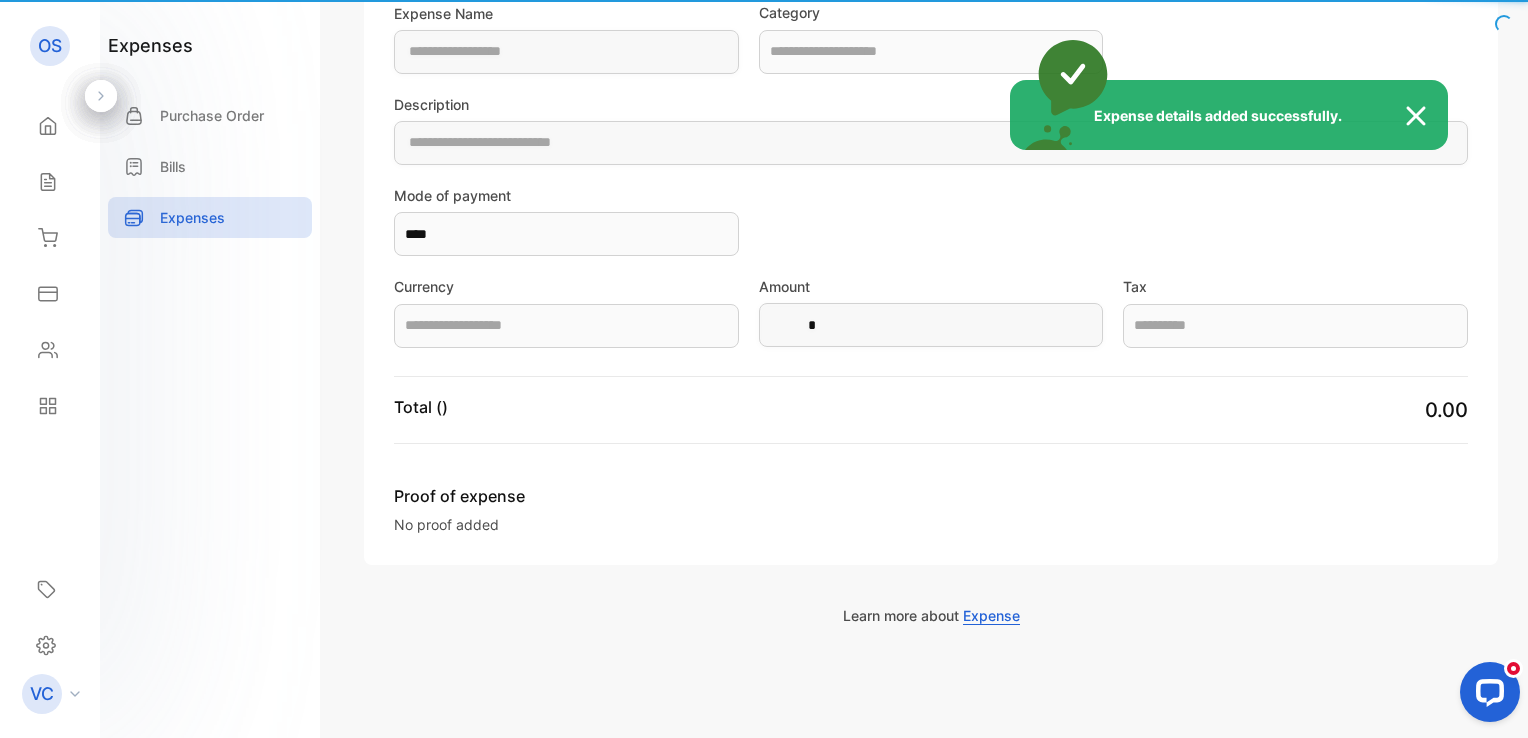 scroll, scrollTop: 288, scrollLeft: 0, axis: vertical 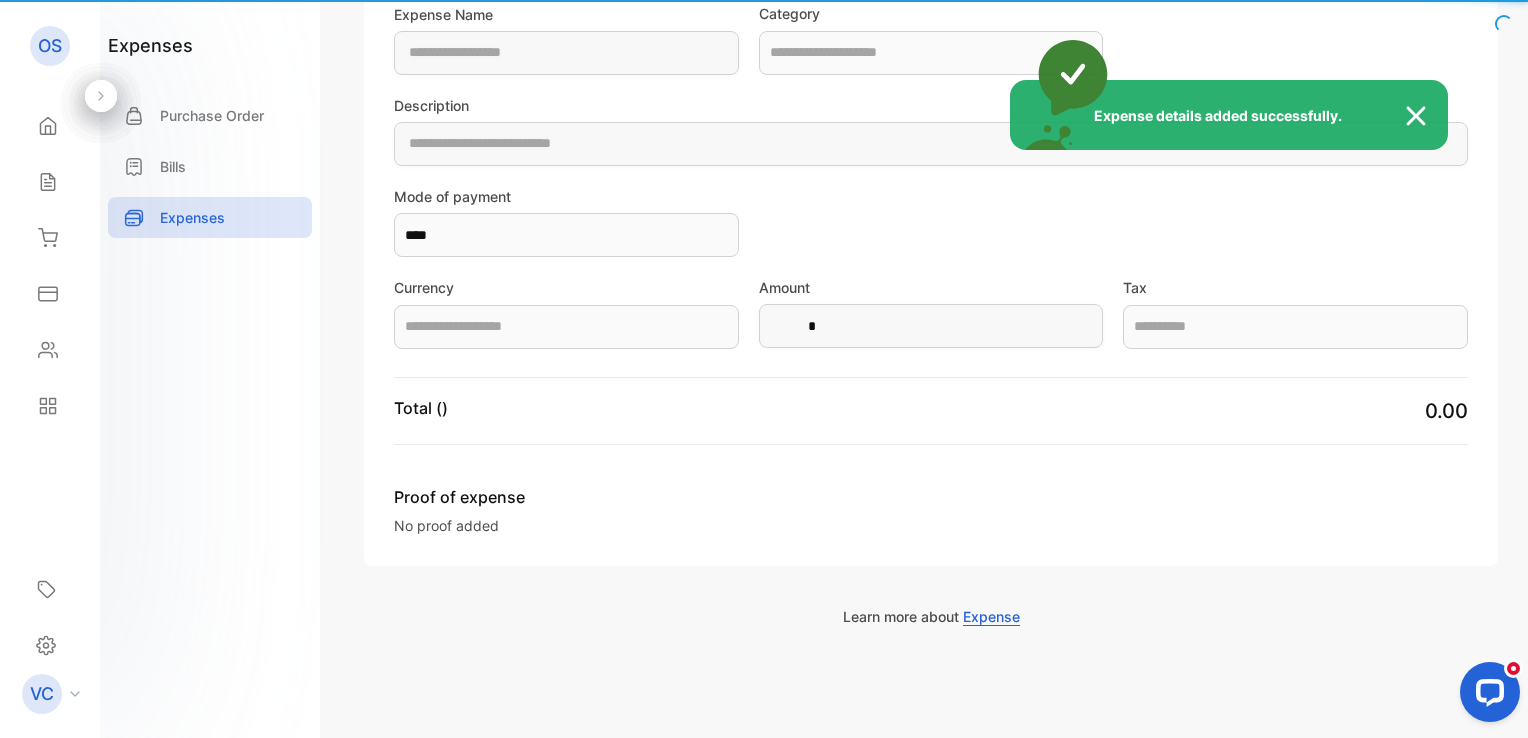 type on "**********" 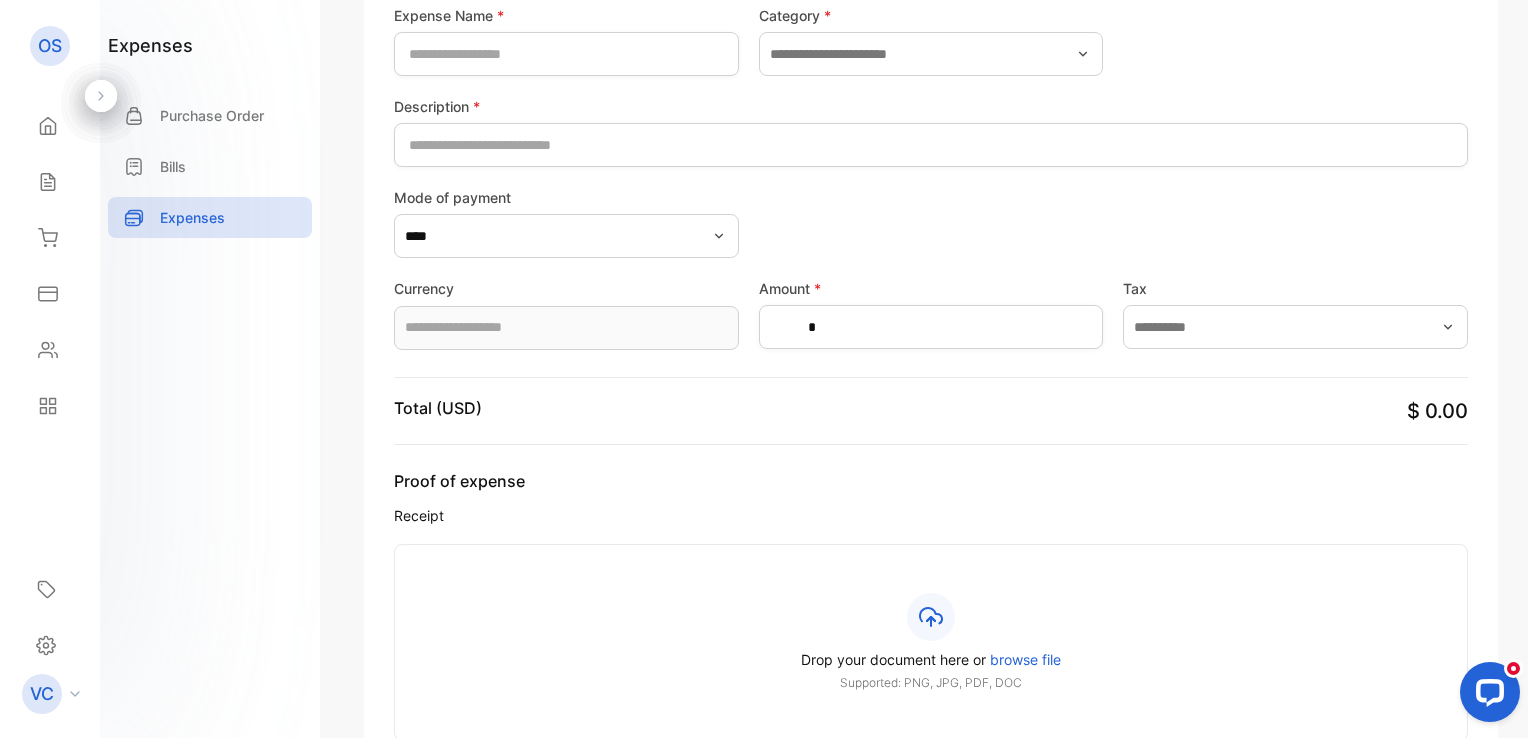 type on "**********" 